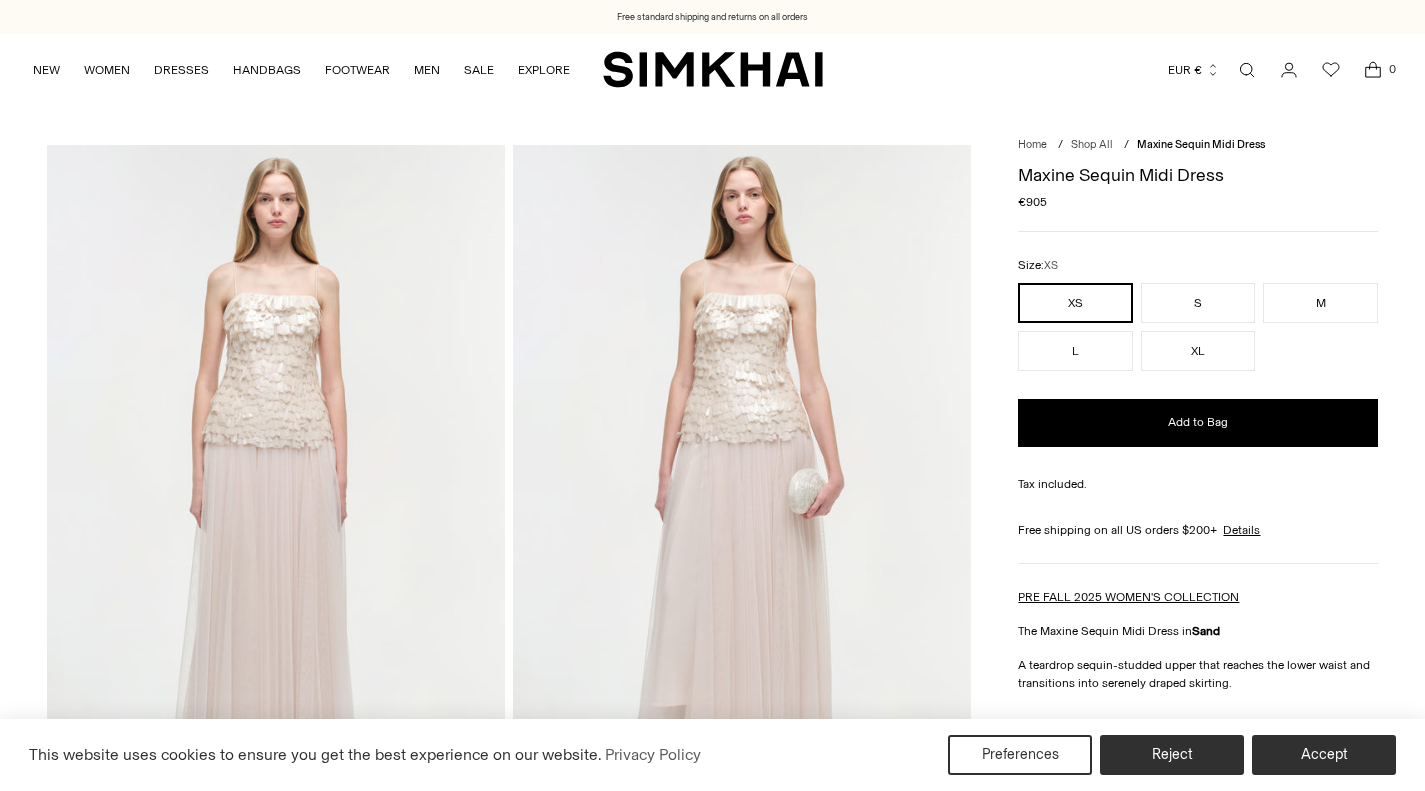 scroll, scrollTop: 0, scrollLeft: 0, axis: both 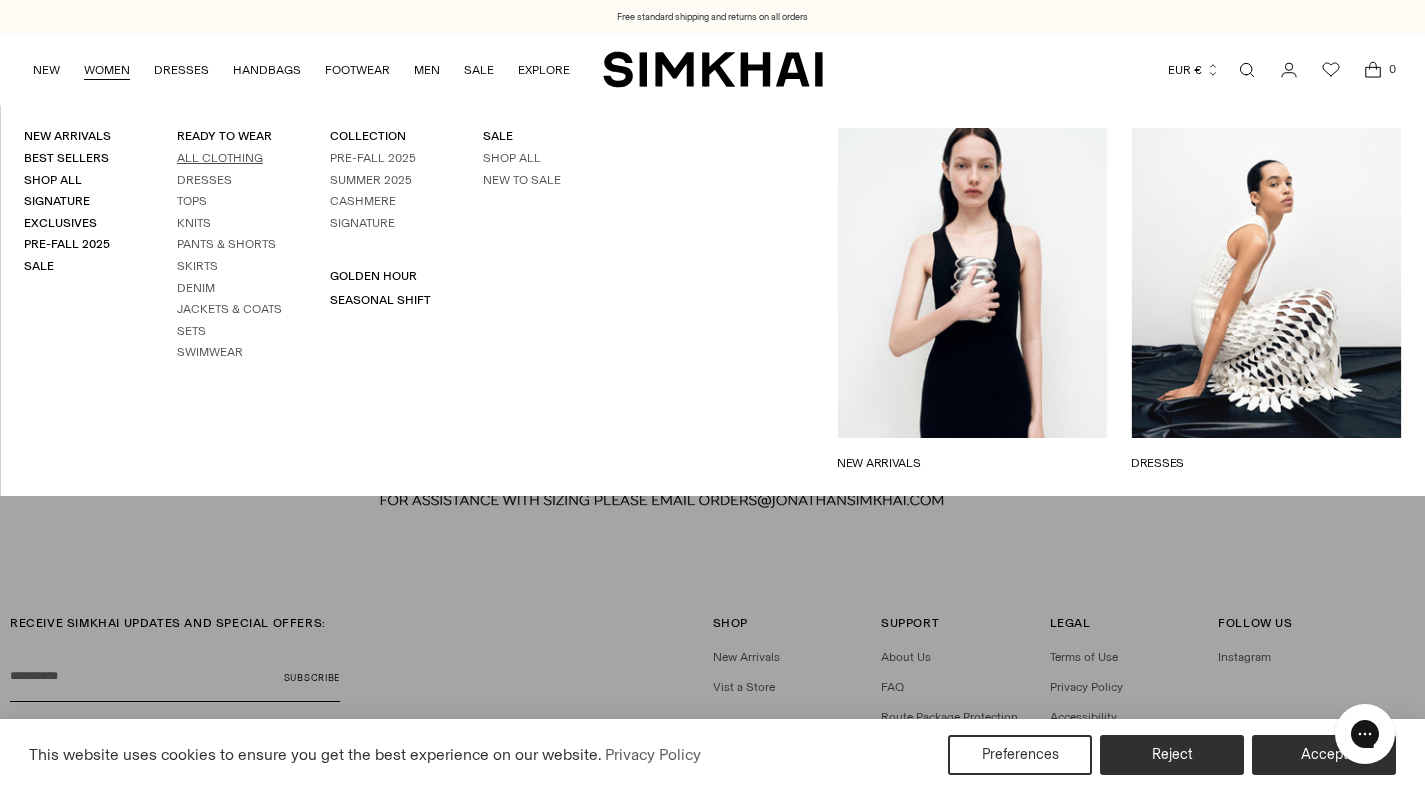 click on "All Clothing" at bounding box center (220, 158) 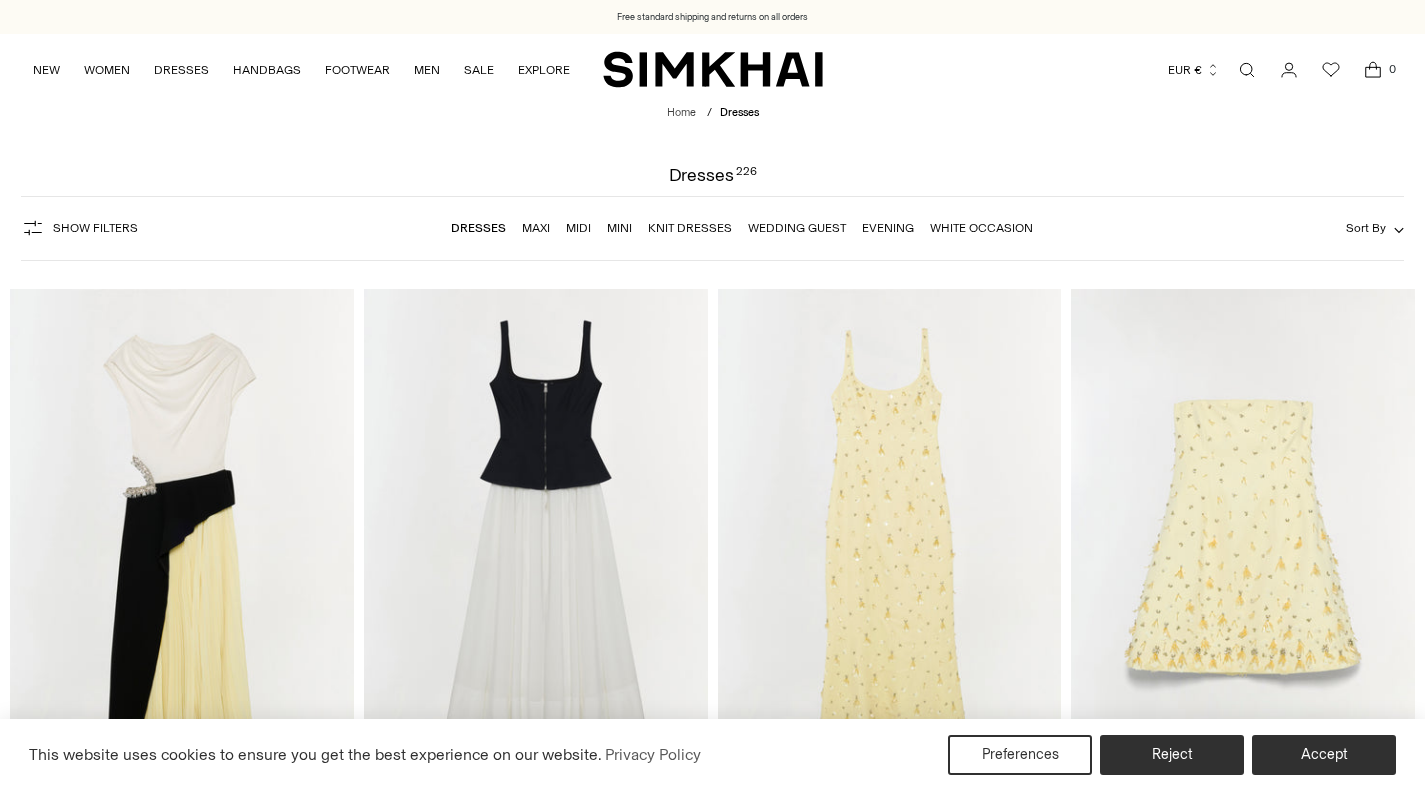 scroll, scrollTop: 0, scrollLeft: 0, axis: both 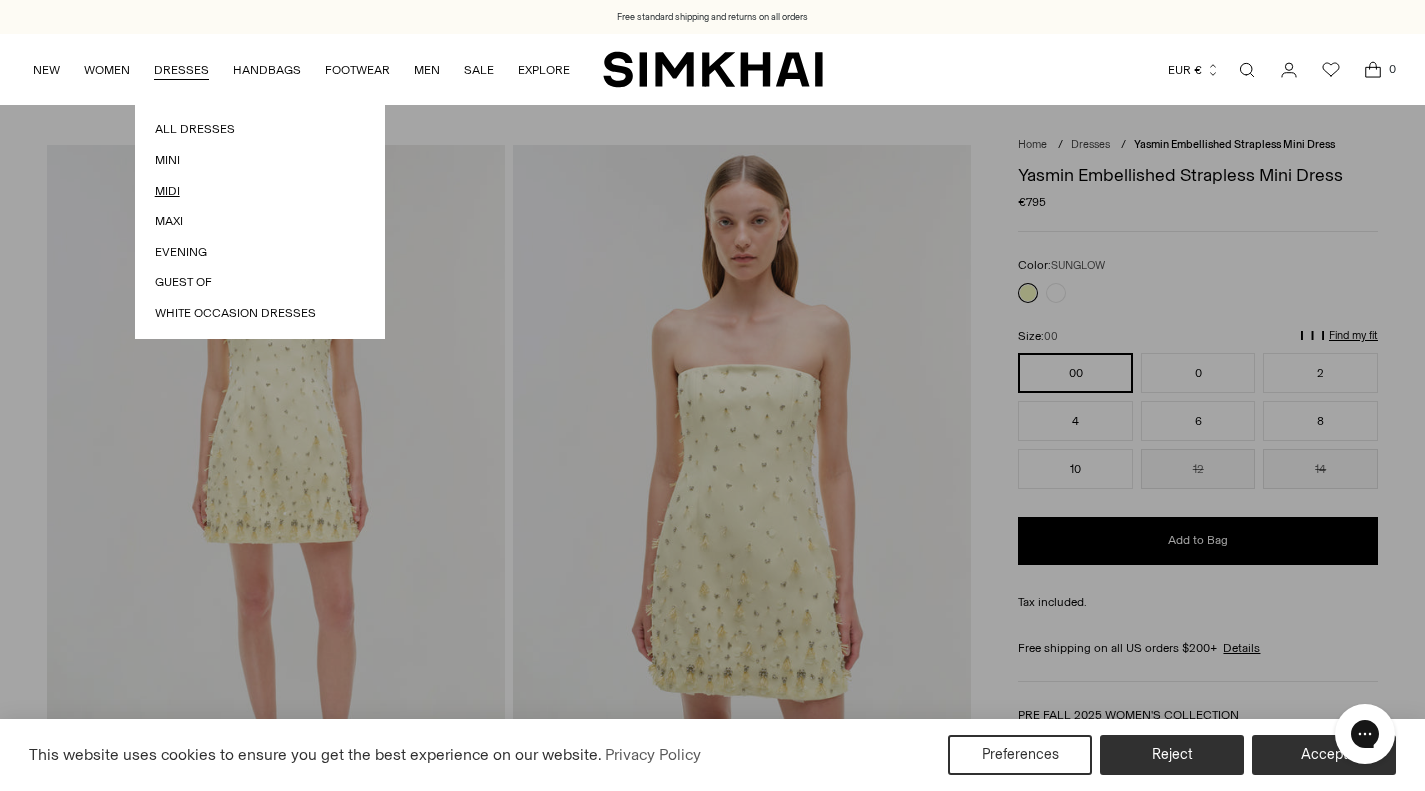 click on "Midi" at bounding box center (260, 191) 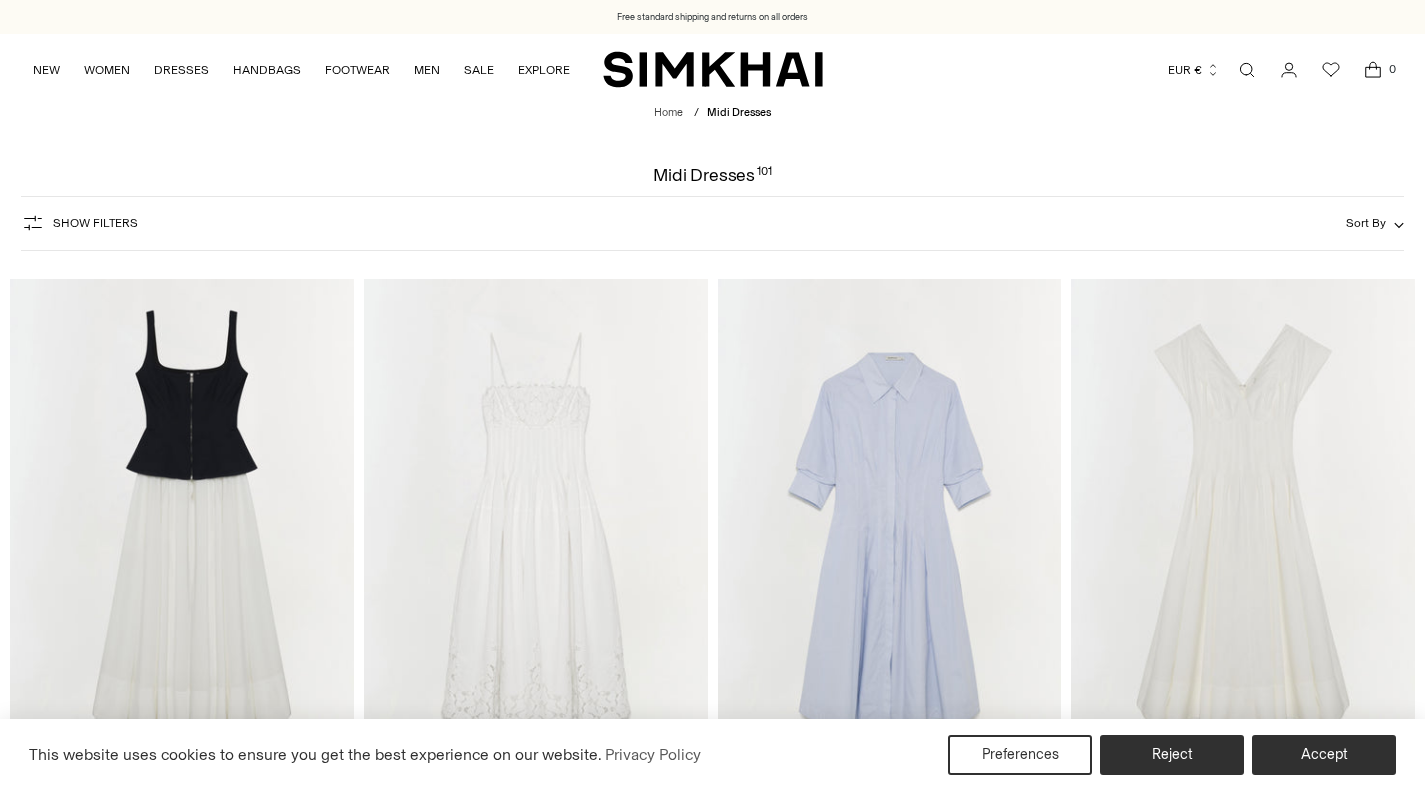 scroll, scrollTop: 0, scrollLeft: 0, axis: both 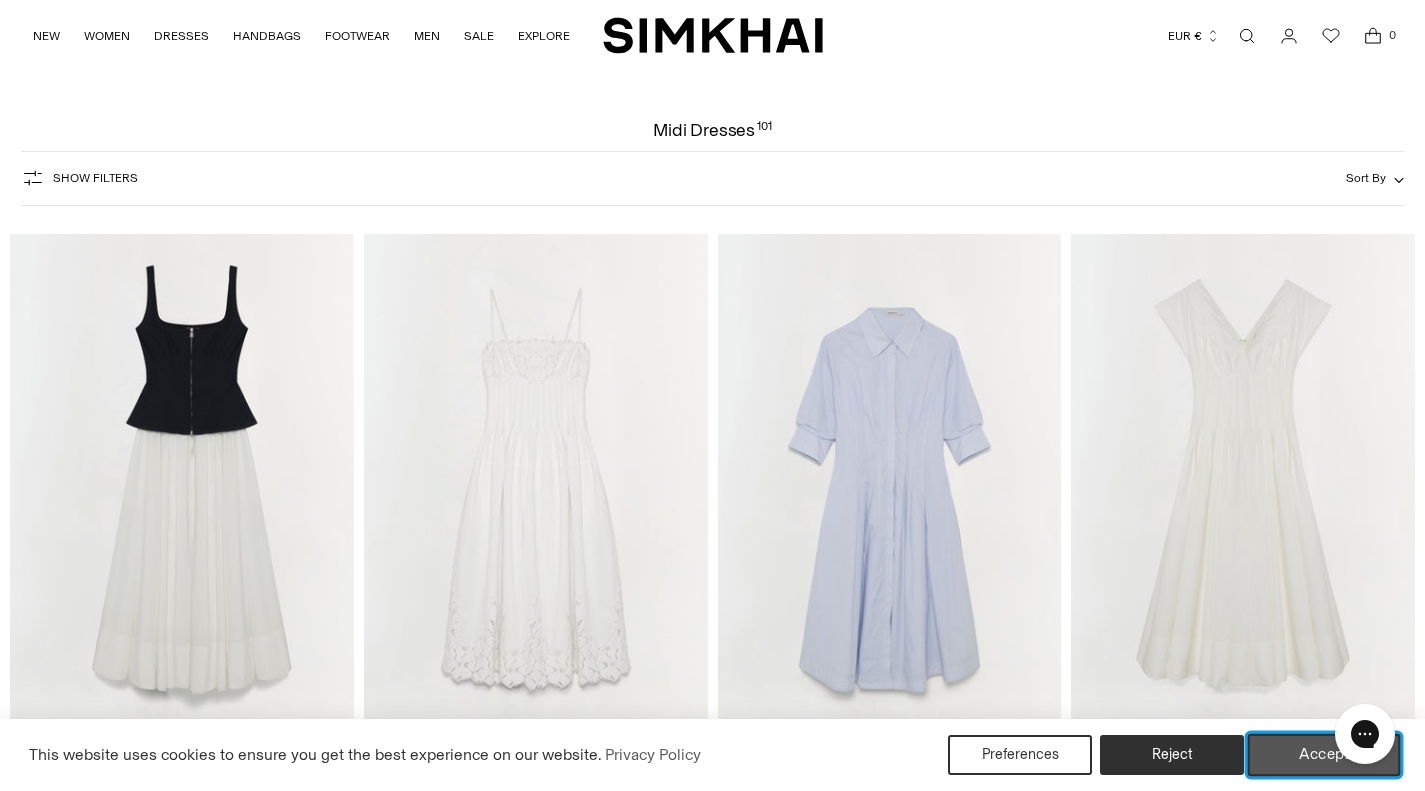 click on "Accept" at bounding box center [1324, 755] 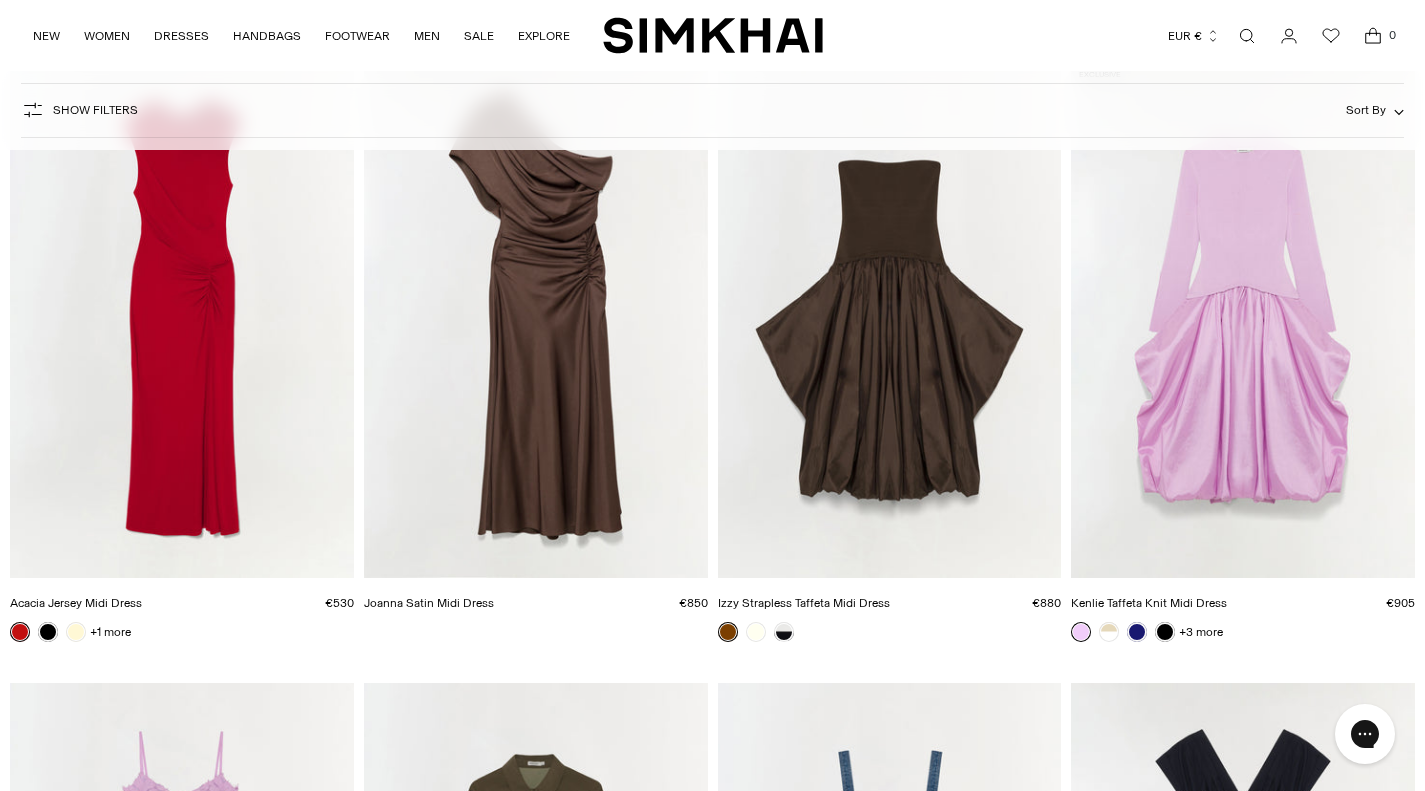 scroll, scrollTop: 2681, scrollLeft: 0, axis: vertical 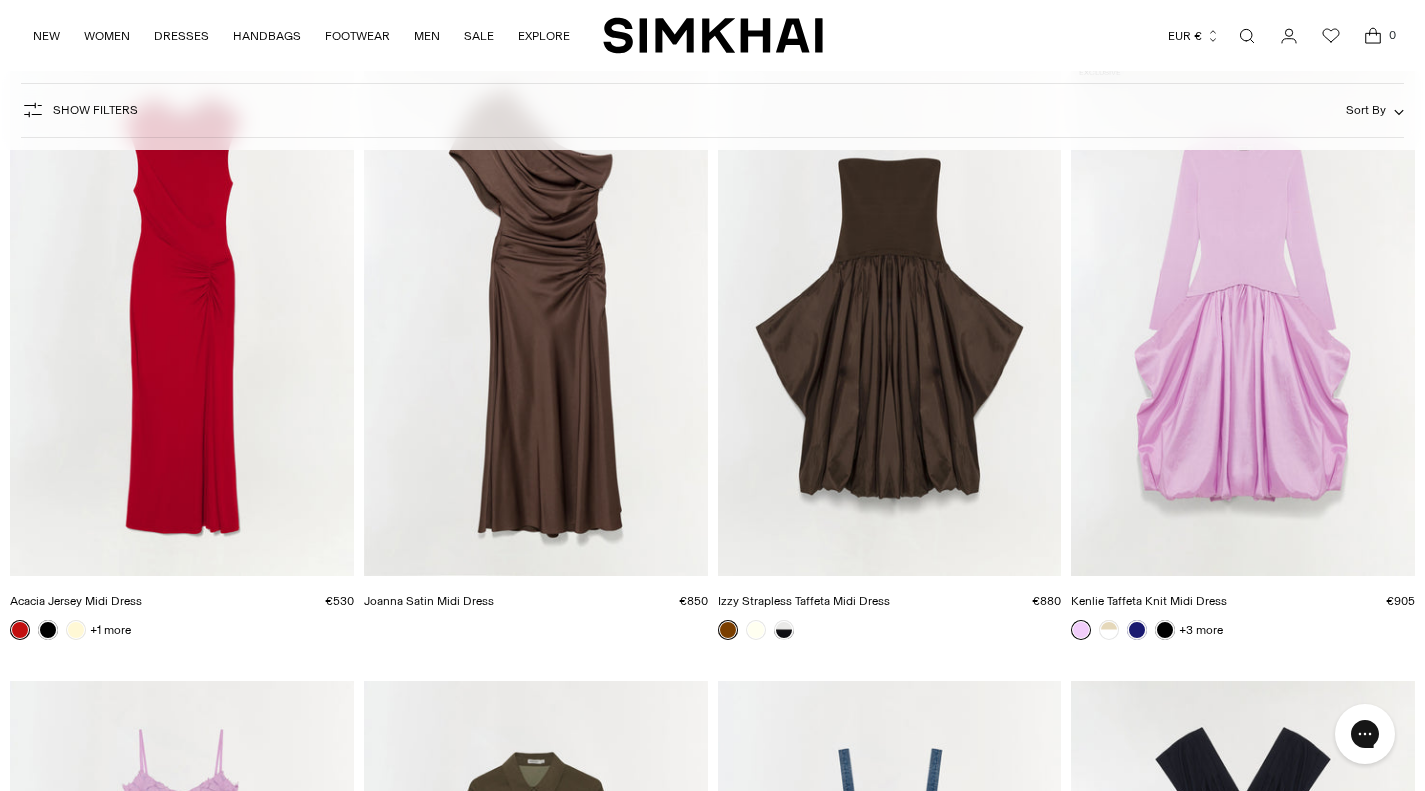 click at bounding box center (0, 0) 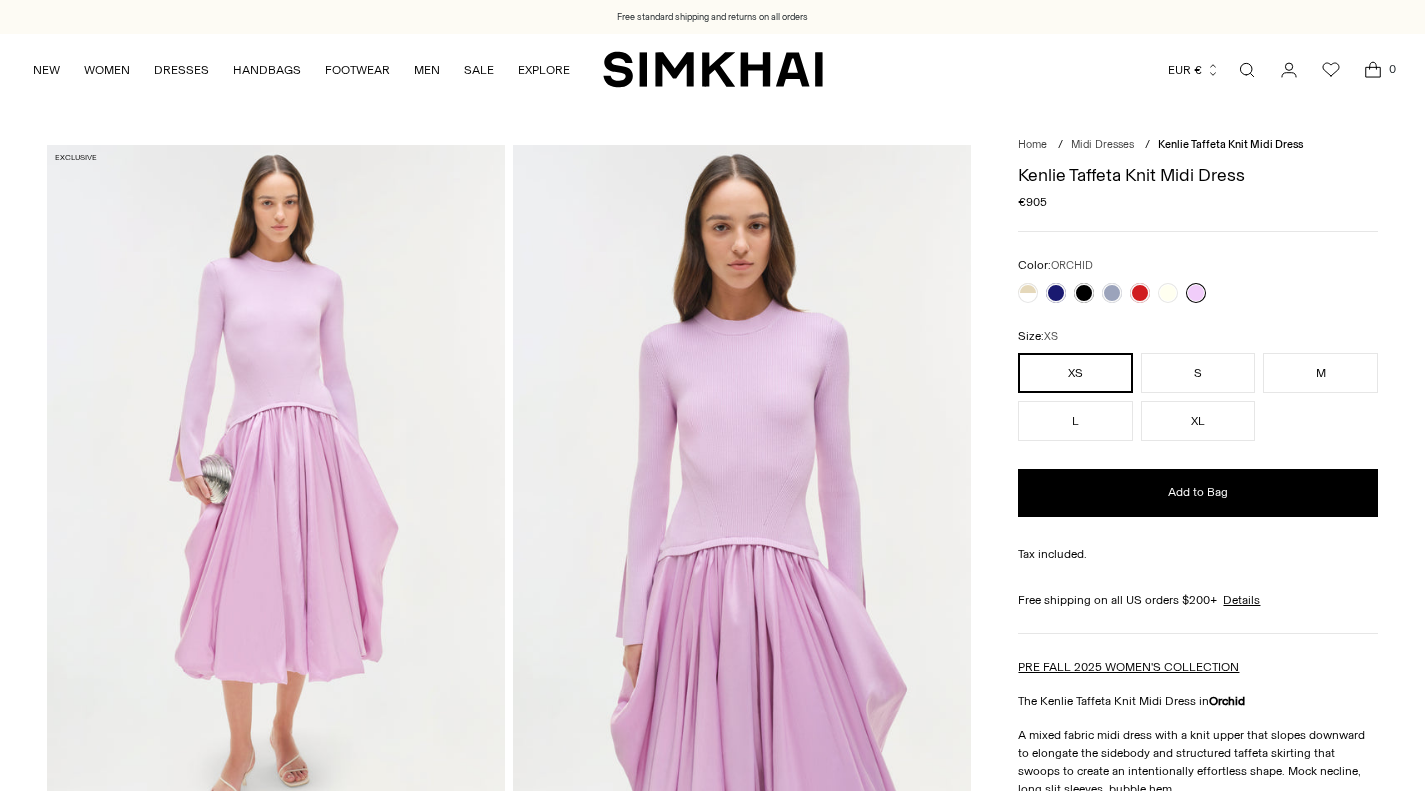 scroll, scrollTop: 0, scrollLeft: 0, axis: both 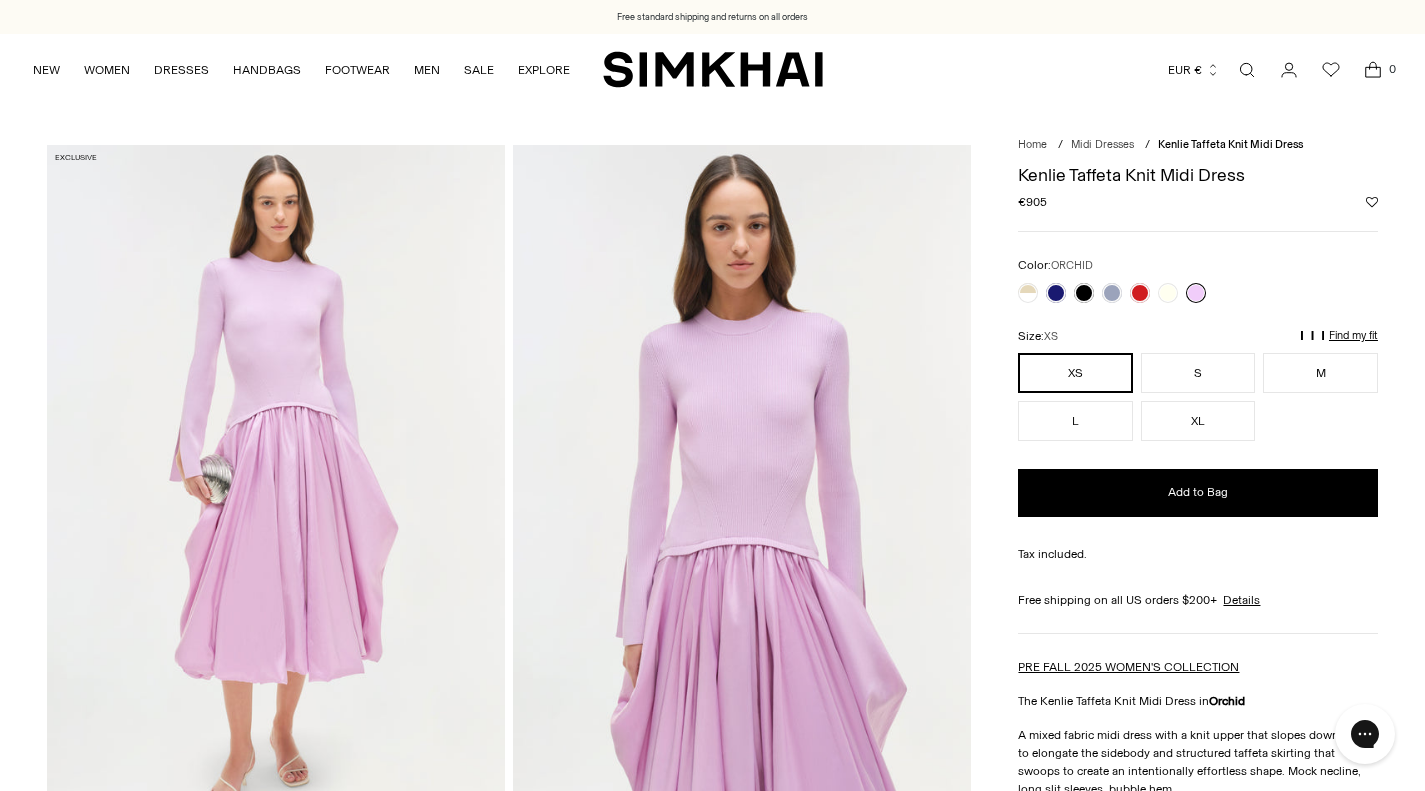 click on "Find my fit" at bounding box center [1140, 345] 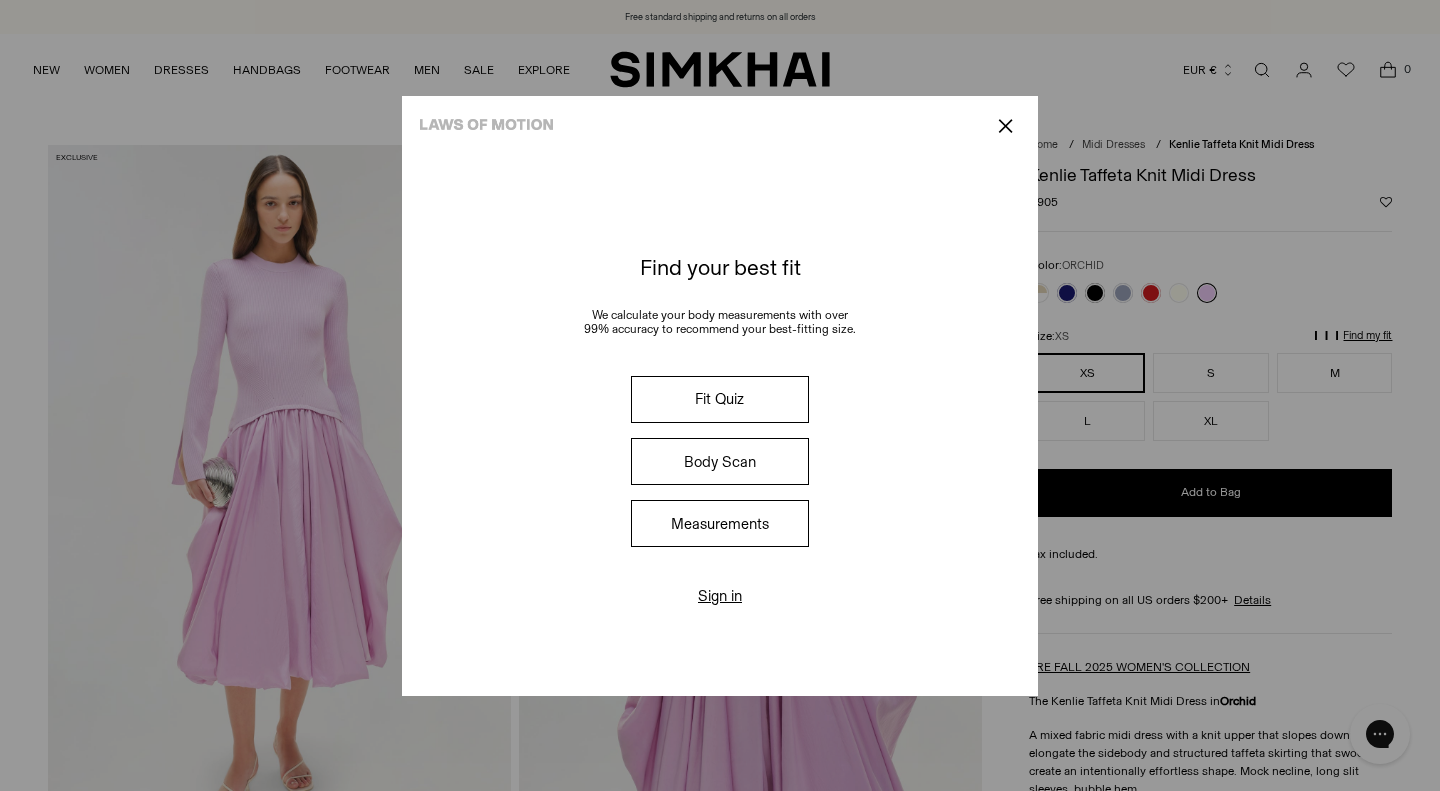 click on "Fit Quiz" at bounding box center [720, 399] 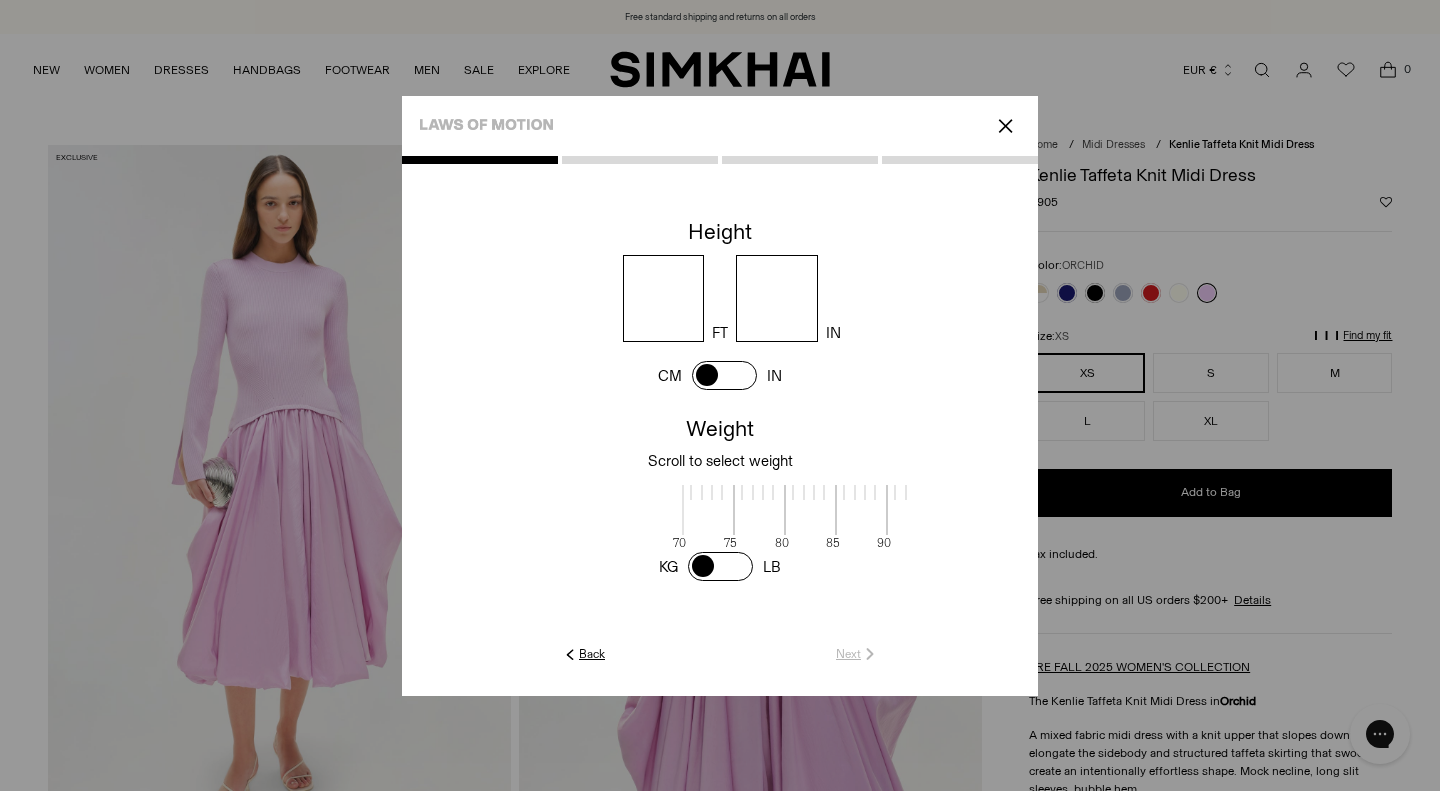scroll, scrollTop: 2, scrollLeft: 650, axis: both 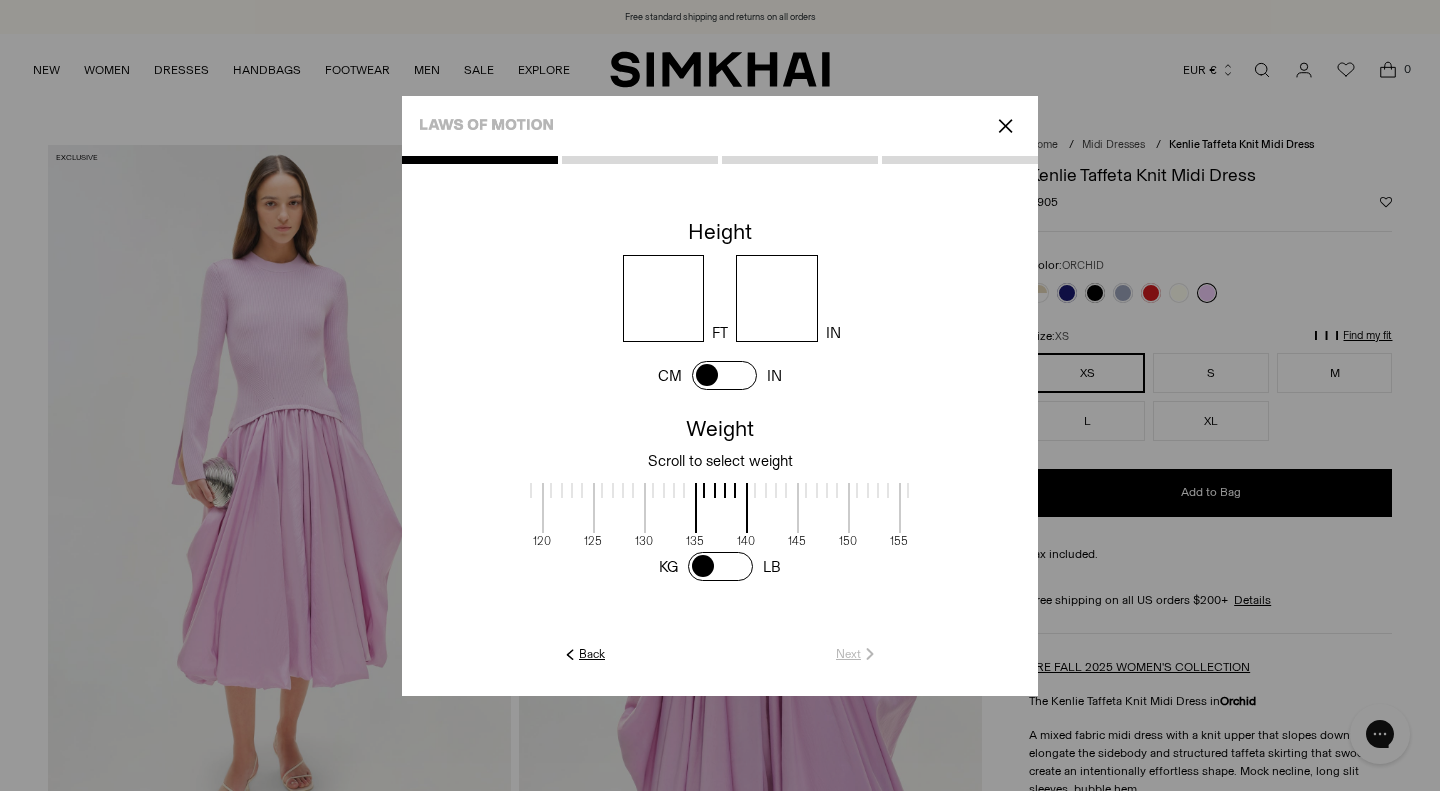 click at bounding box center [664, 298] 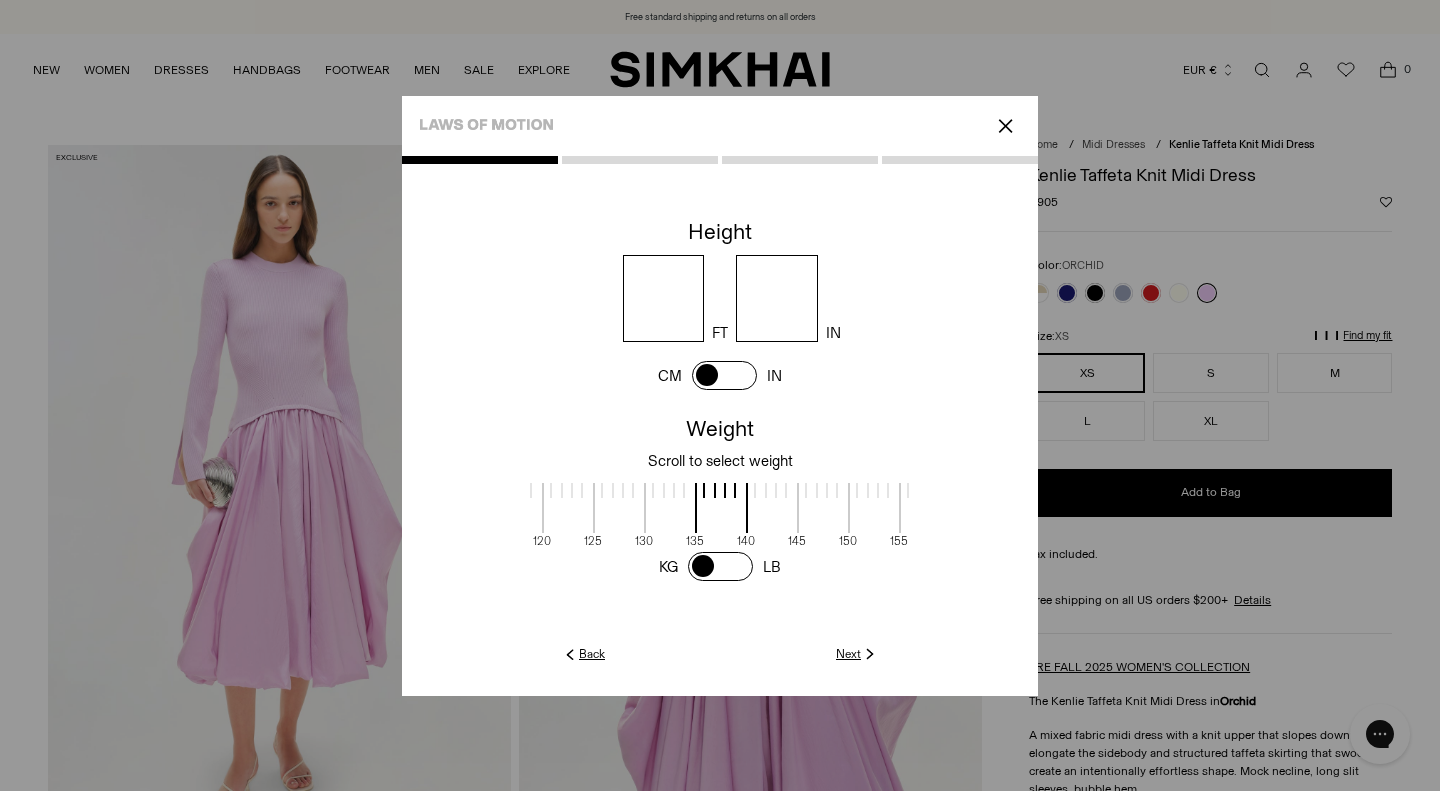 type on "**" 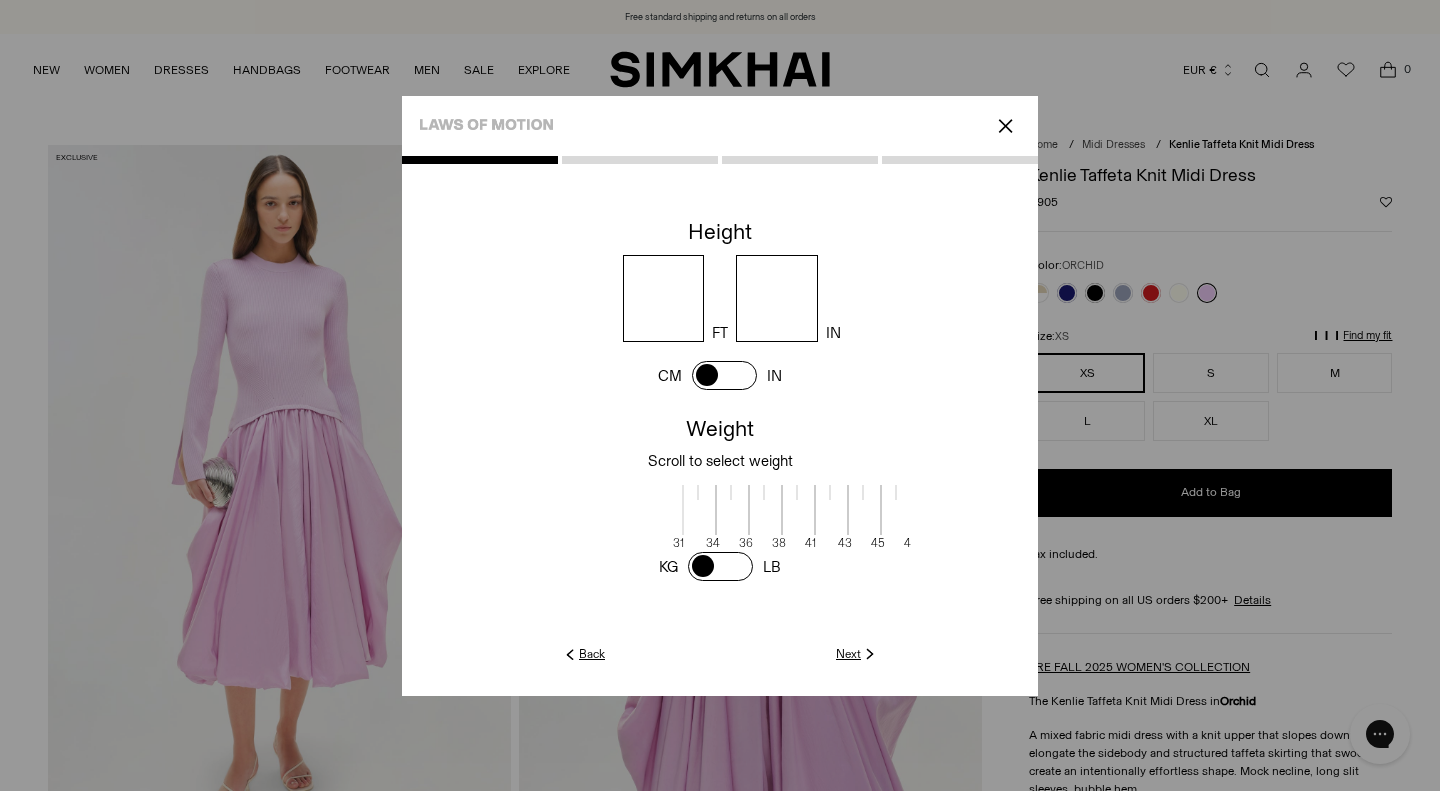 scroll, scrollTop: 2, scrollLeft: 407, axis: both 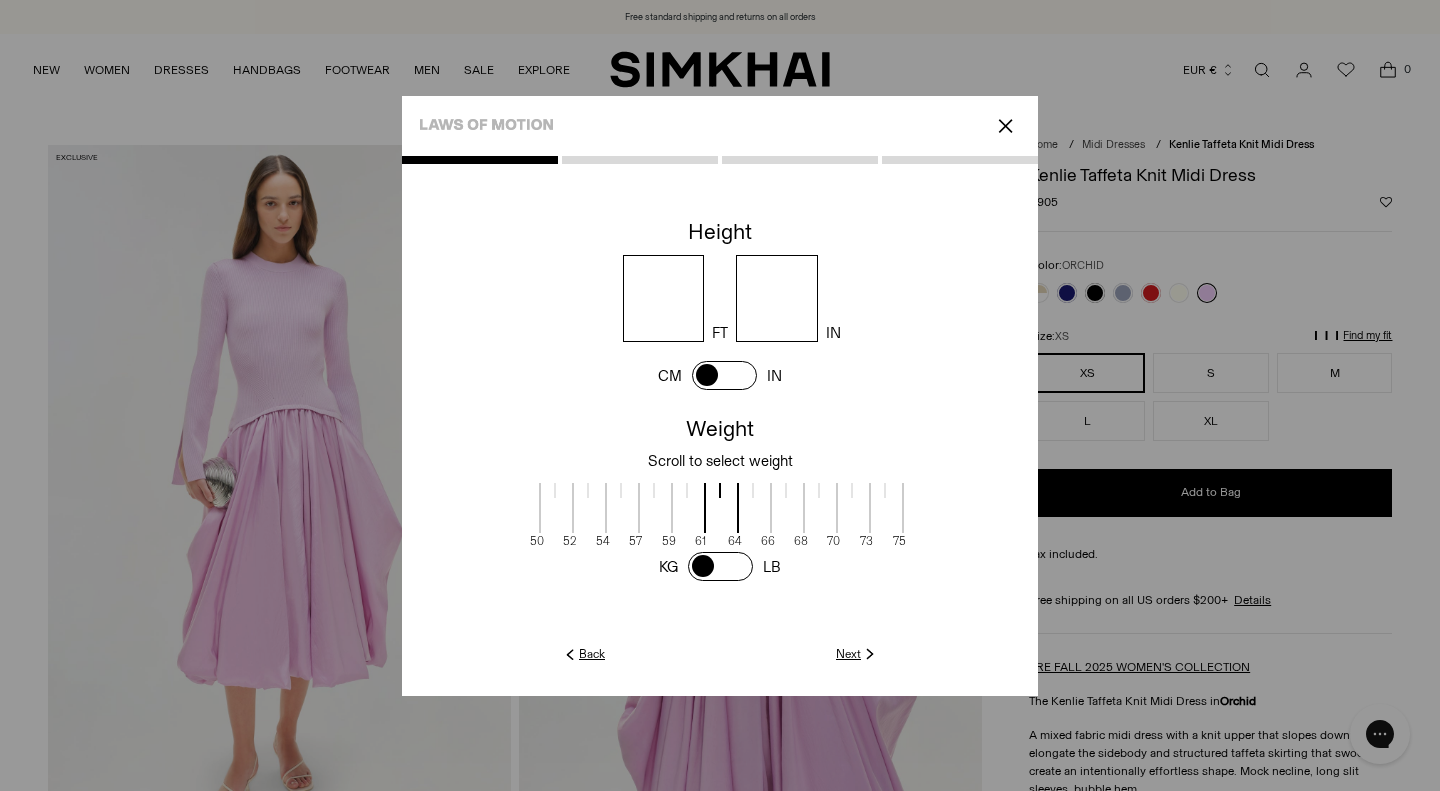 click at bounding box center [724, 375] 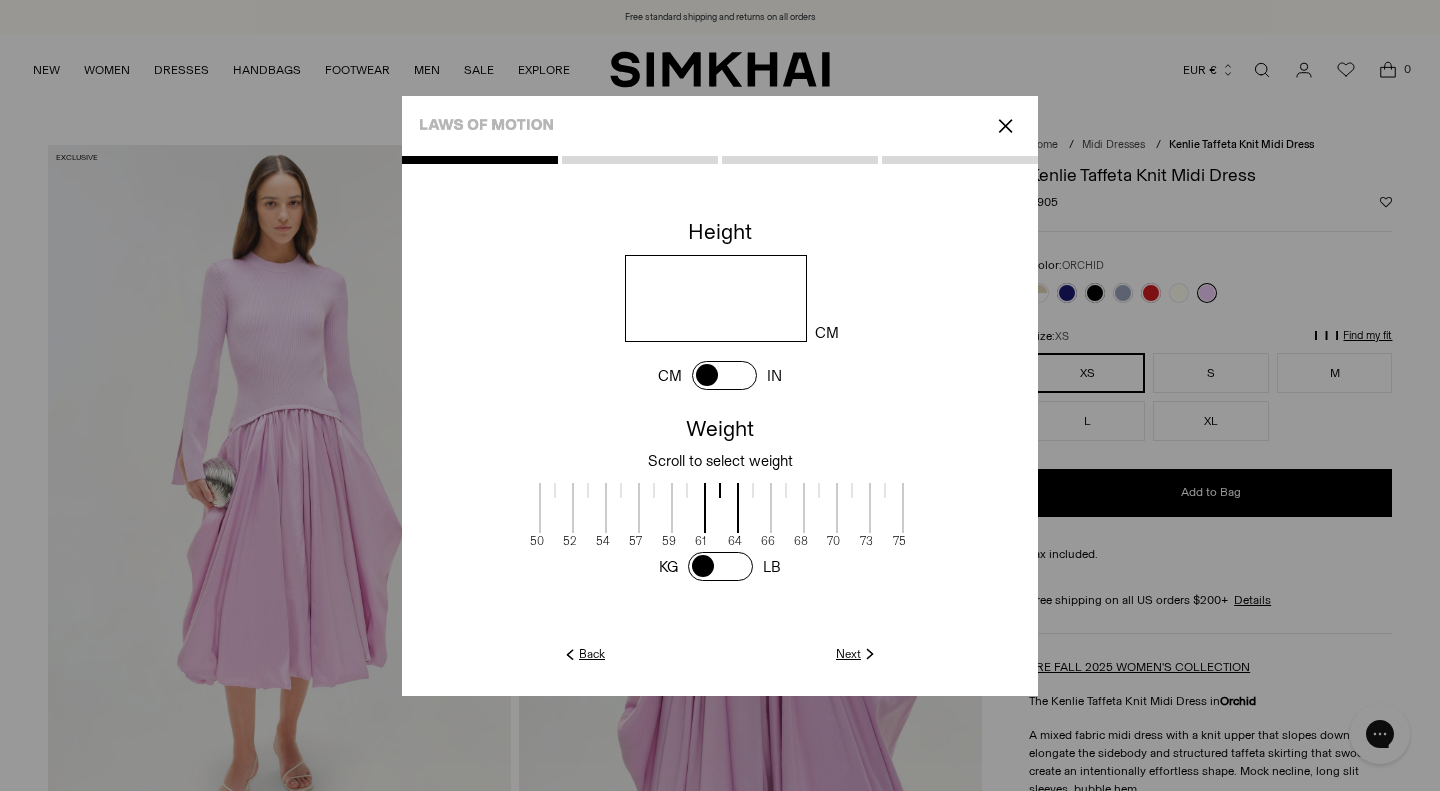 click on "*****" at bounding box center (715, 298) 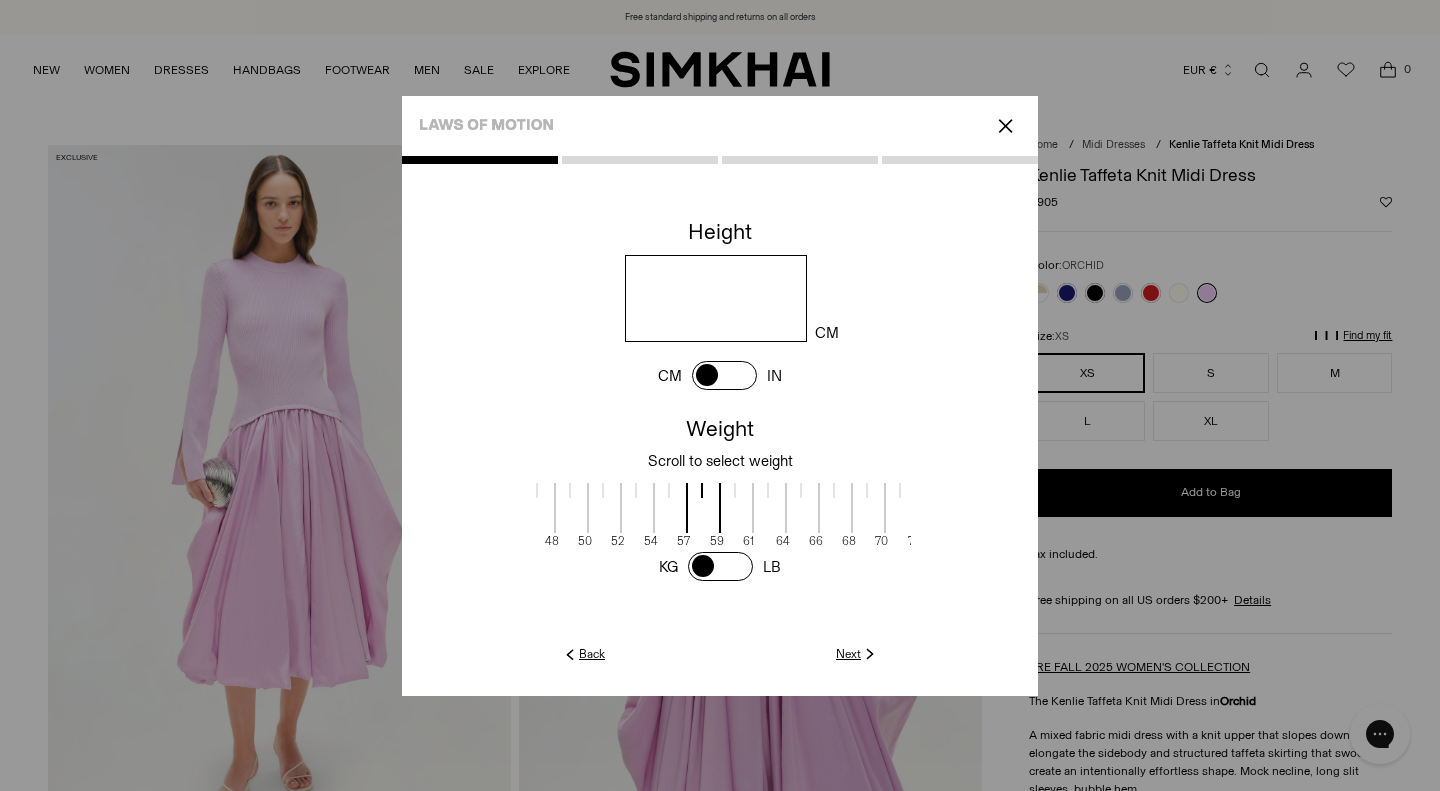 scroll, scrollTop: 2, scrollLeft: 357, axis: both 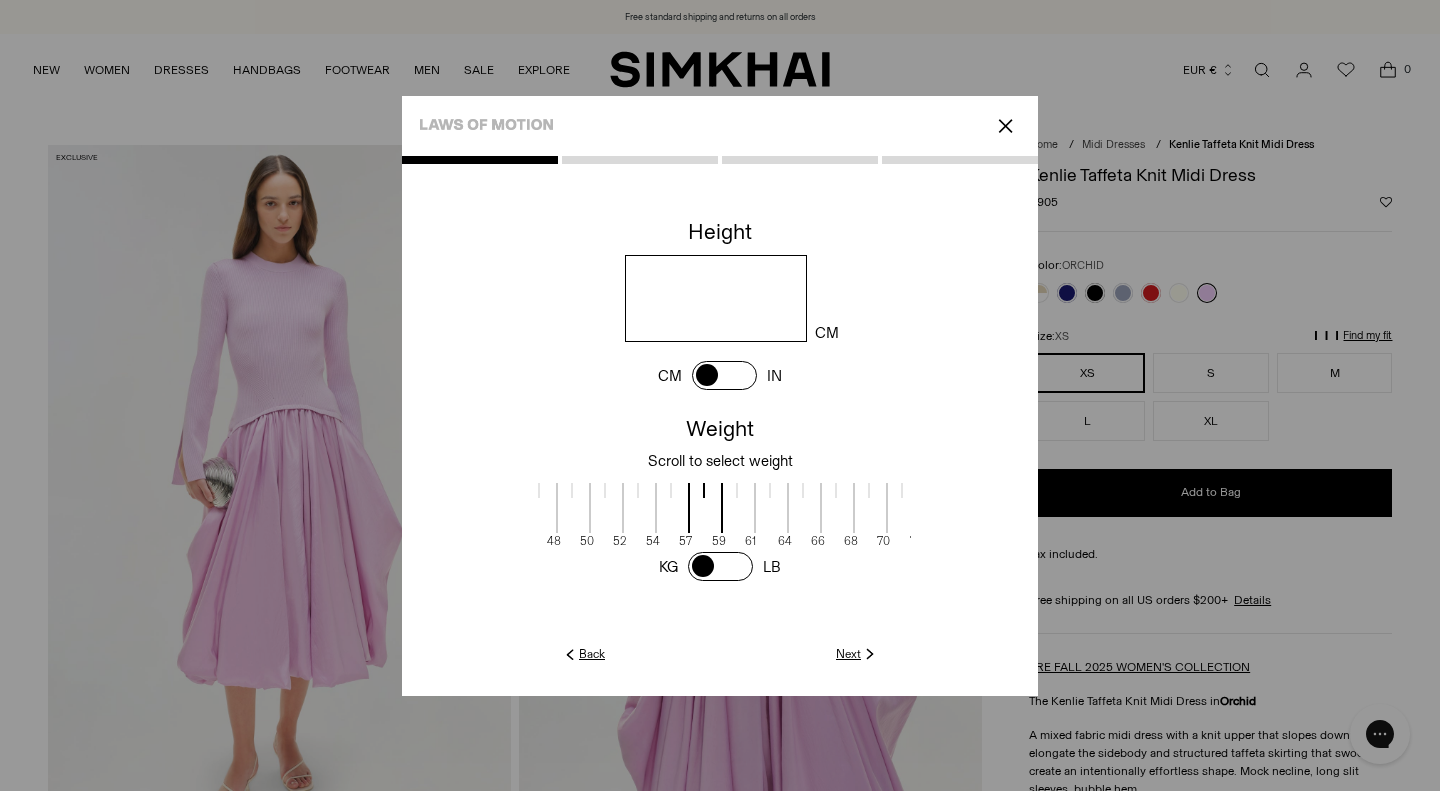 drag, startPoint x: 679, startPoint y: 521, endPoint x: 729, endPoint y: 524, distance: 50.08992 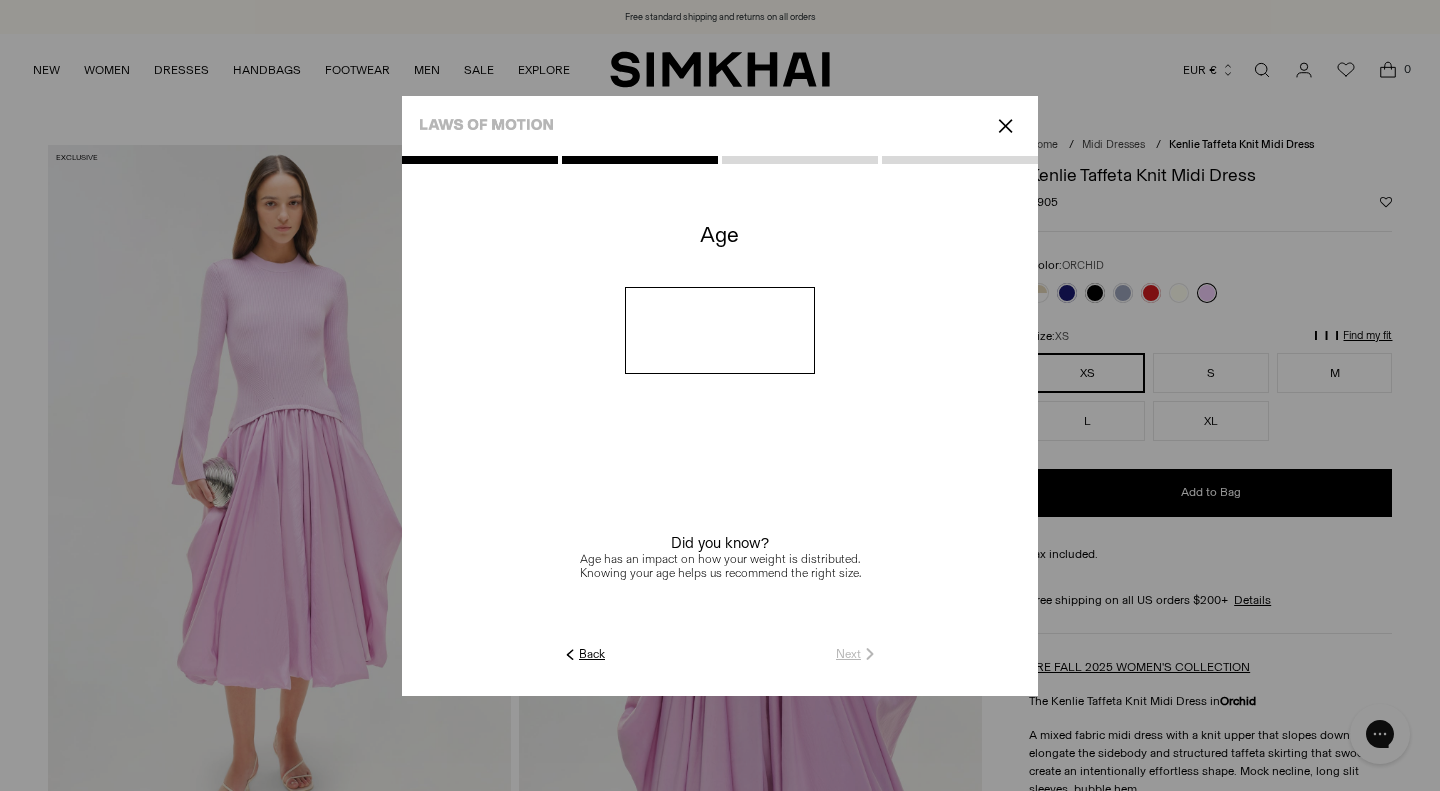 click at bounding box center (720, 330) 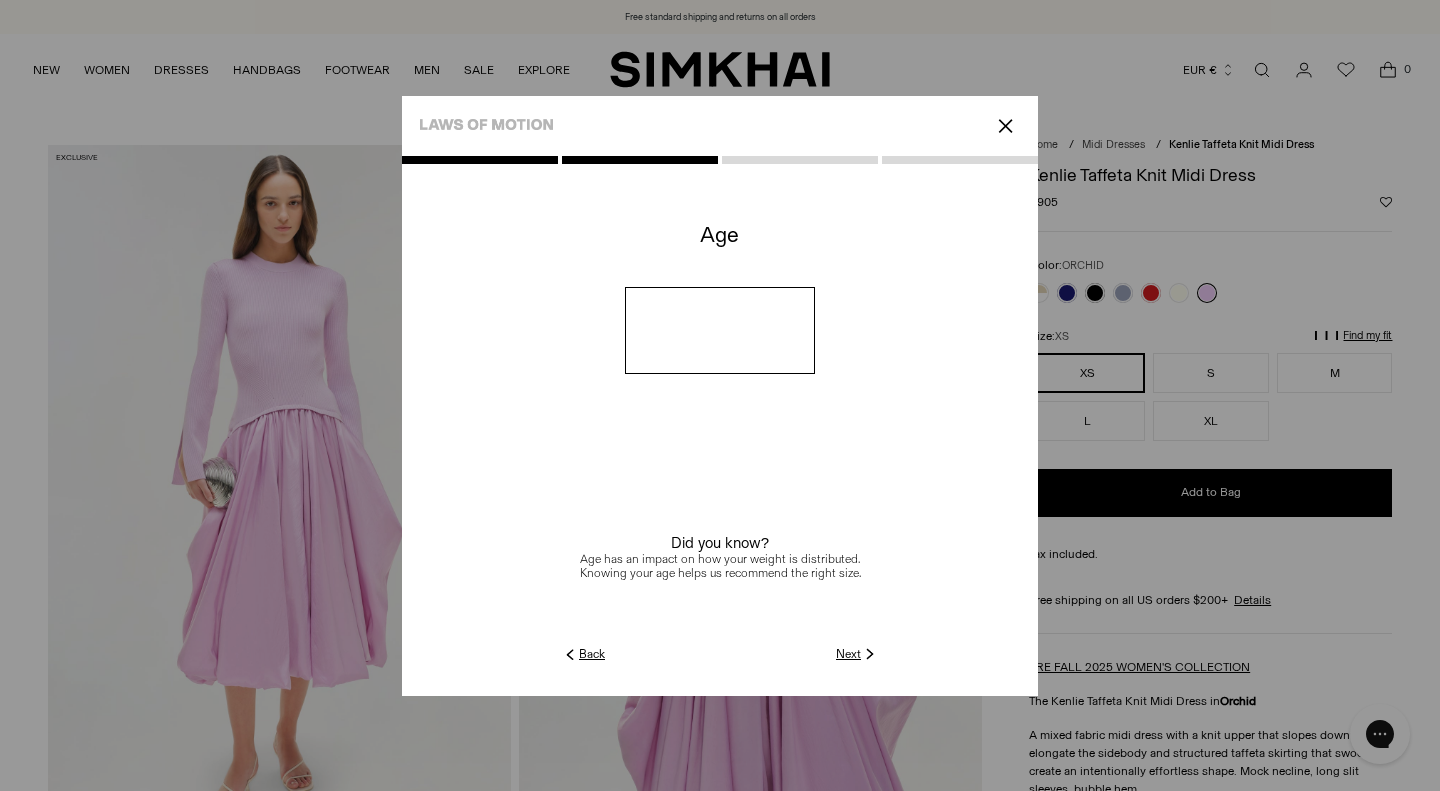 type on "**" 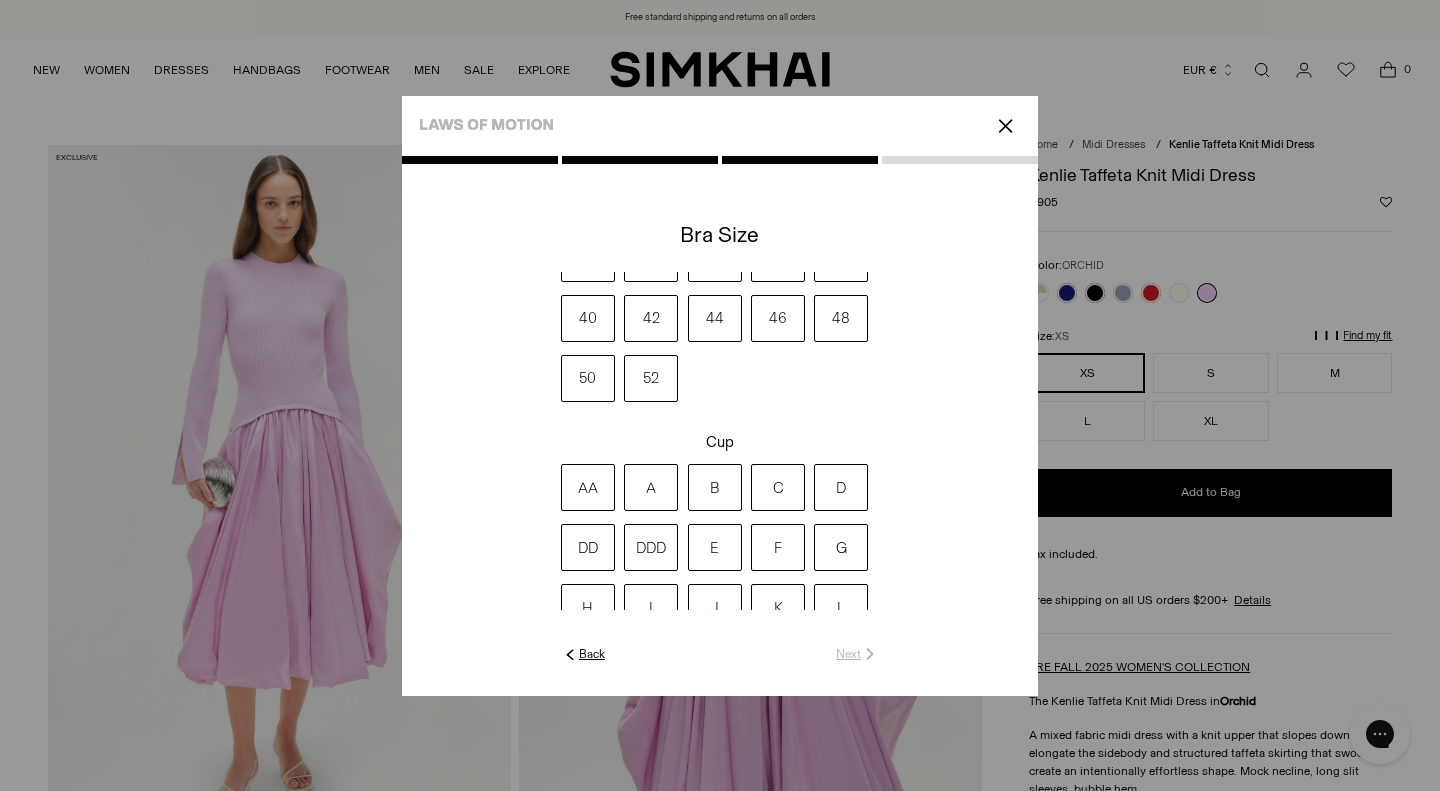 scroll, scrollTop: 0, scrollLeft: 0, axis: both 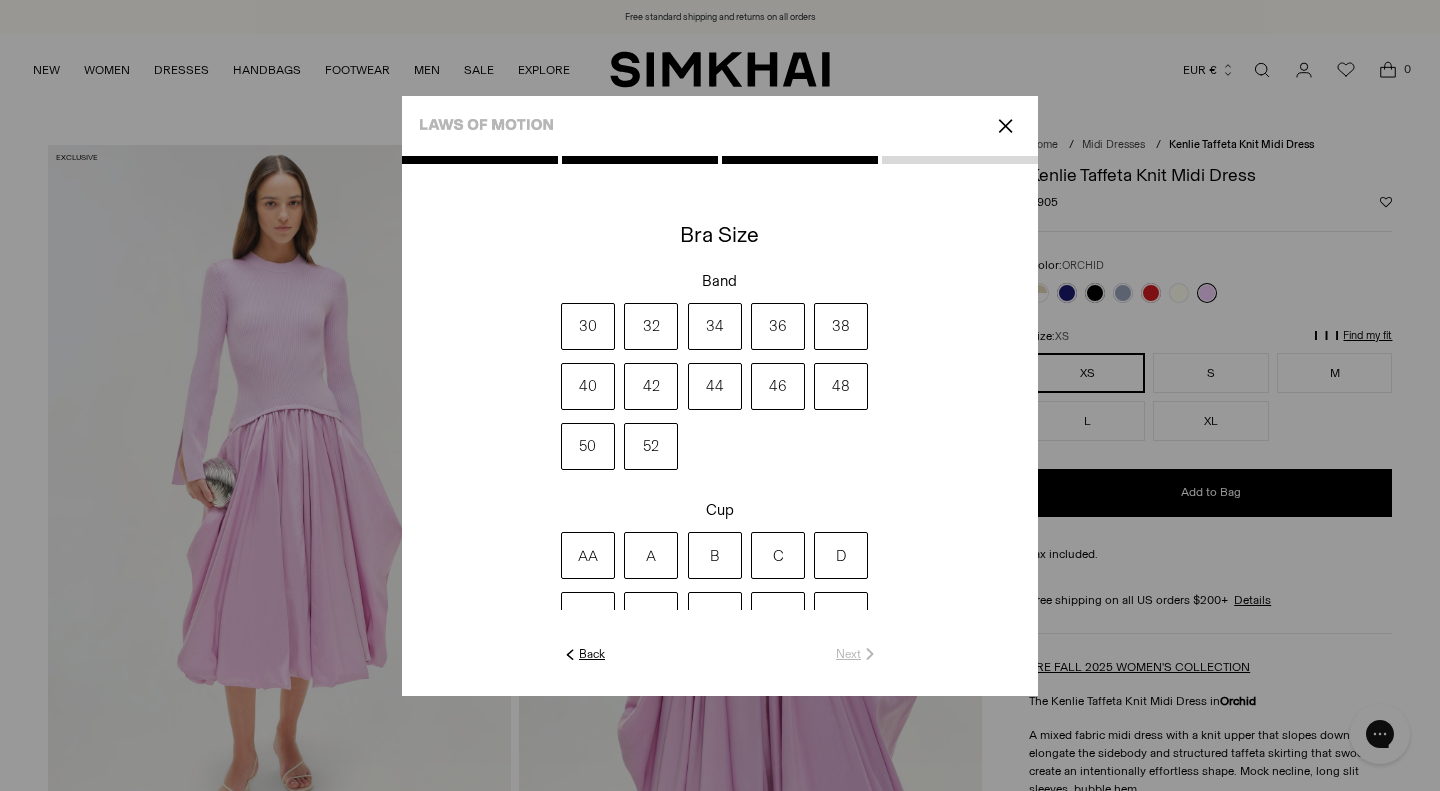 click on "34" at bounding box center [715, 326] 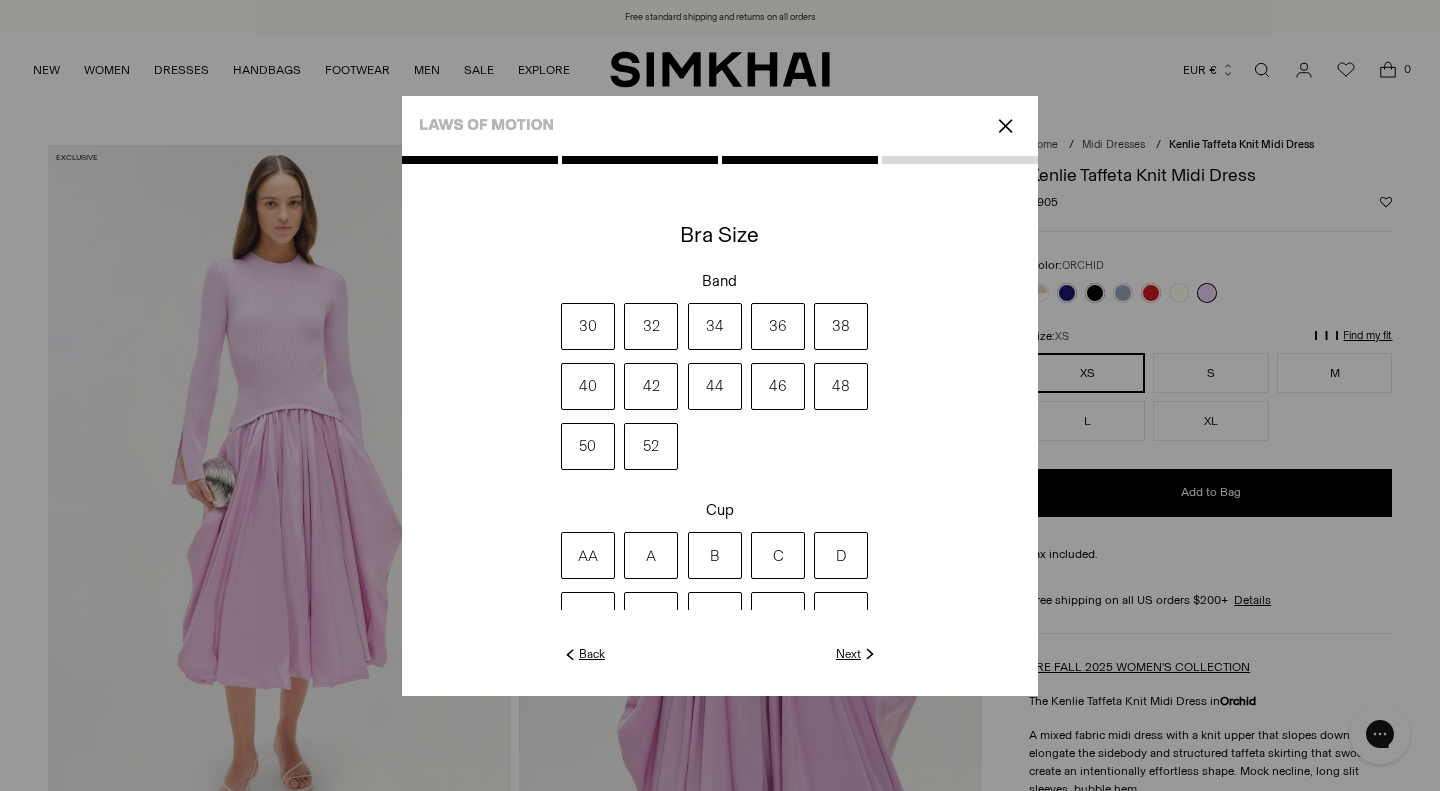 click on "Next" 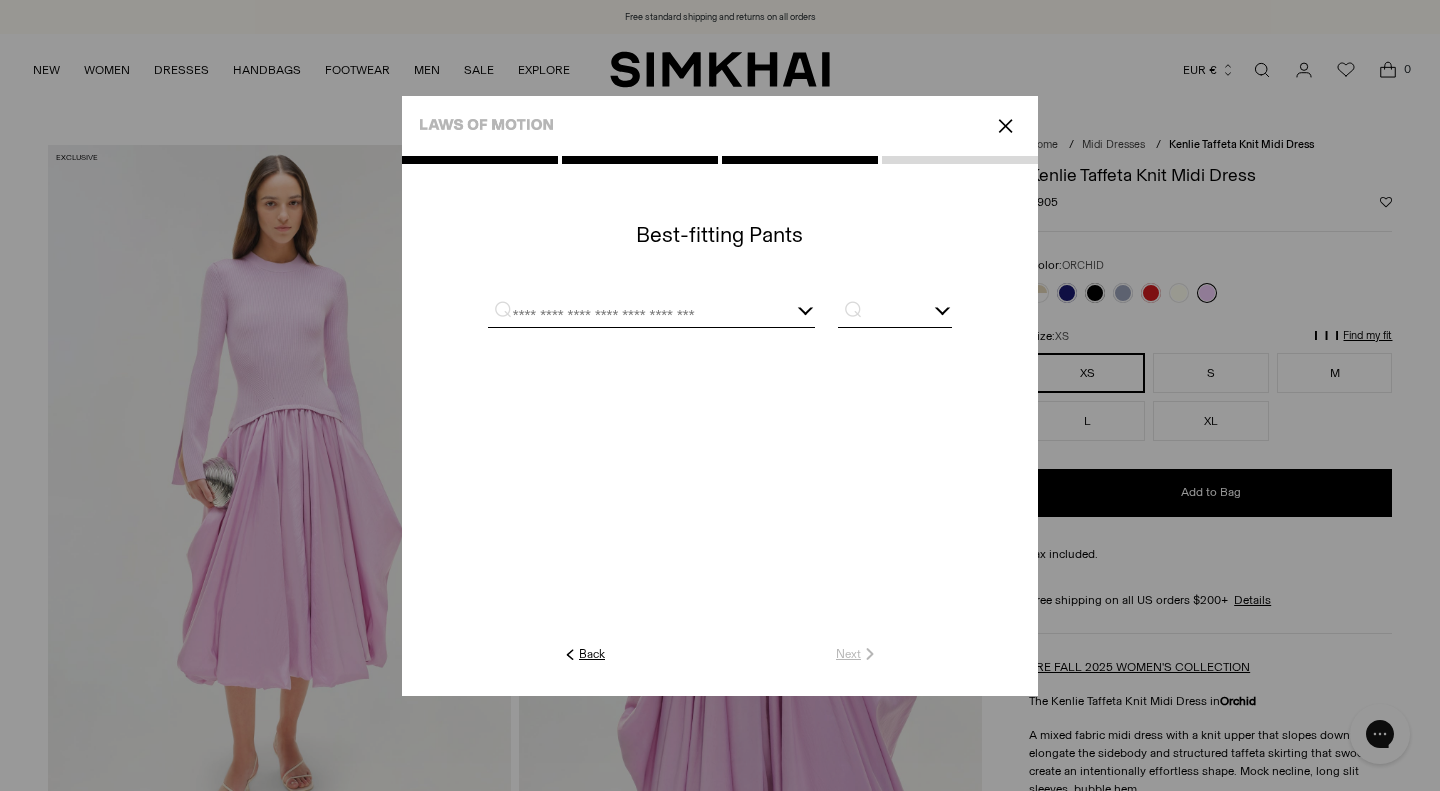 click at bounding box center [651, 314] 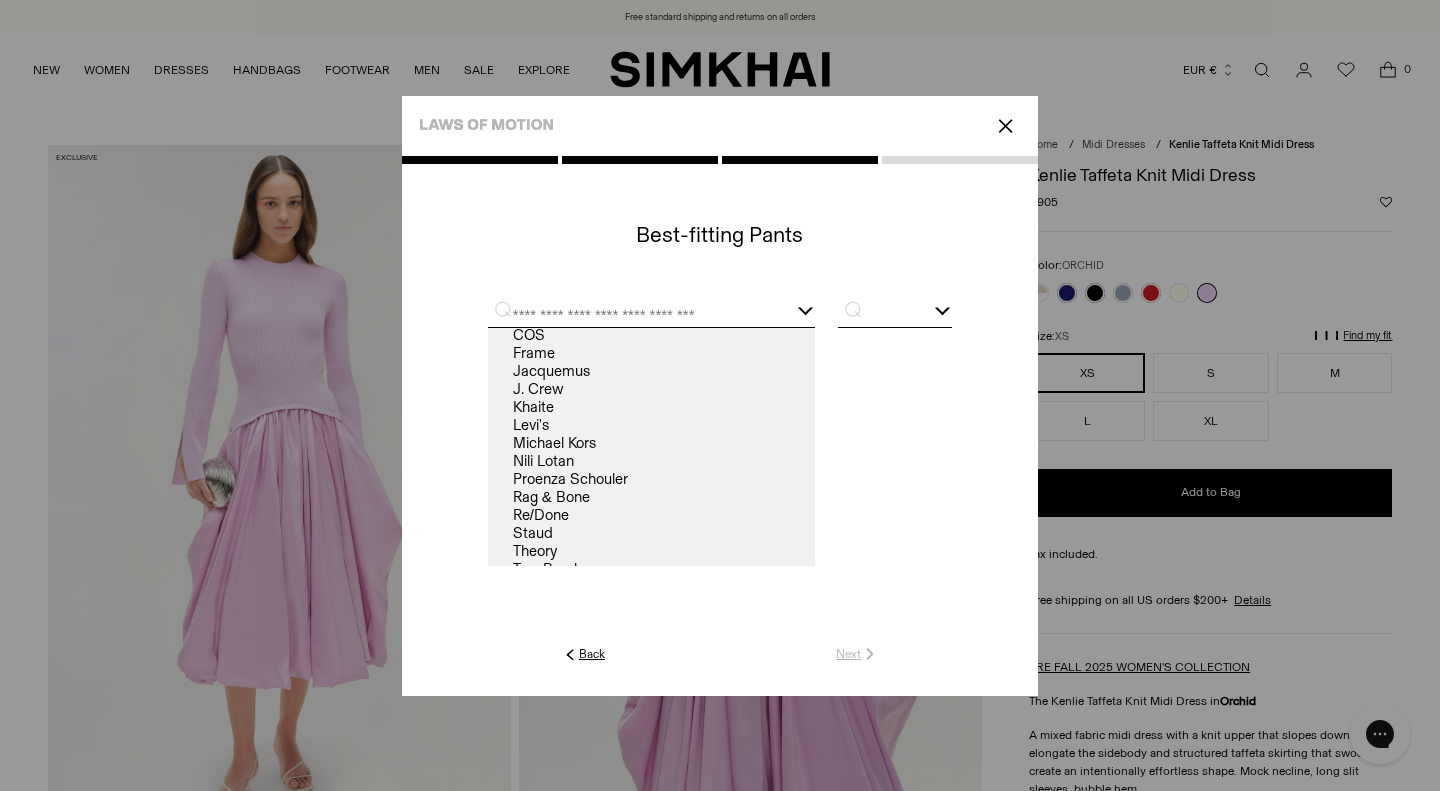 scroll, scrollTop: 61, scrollLeft: 0, axis: vertical 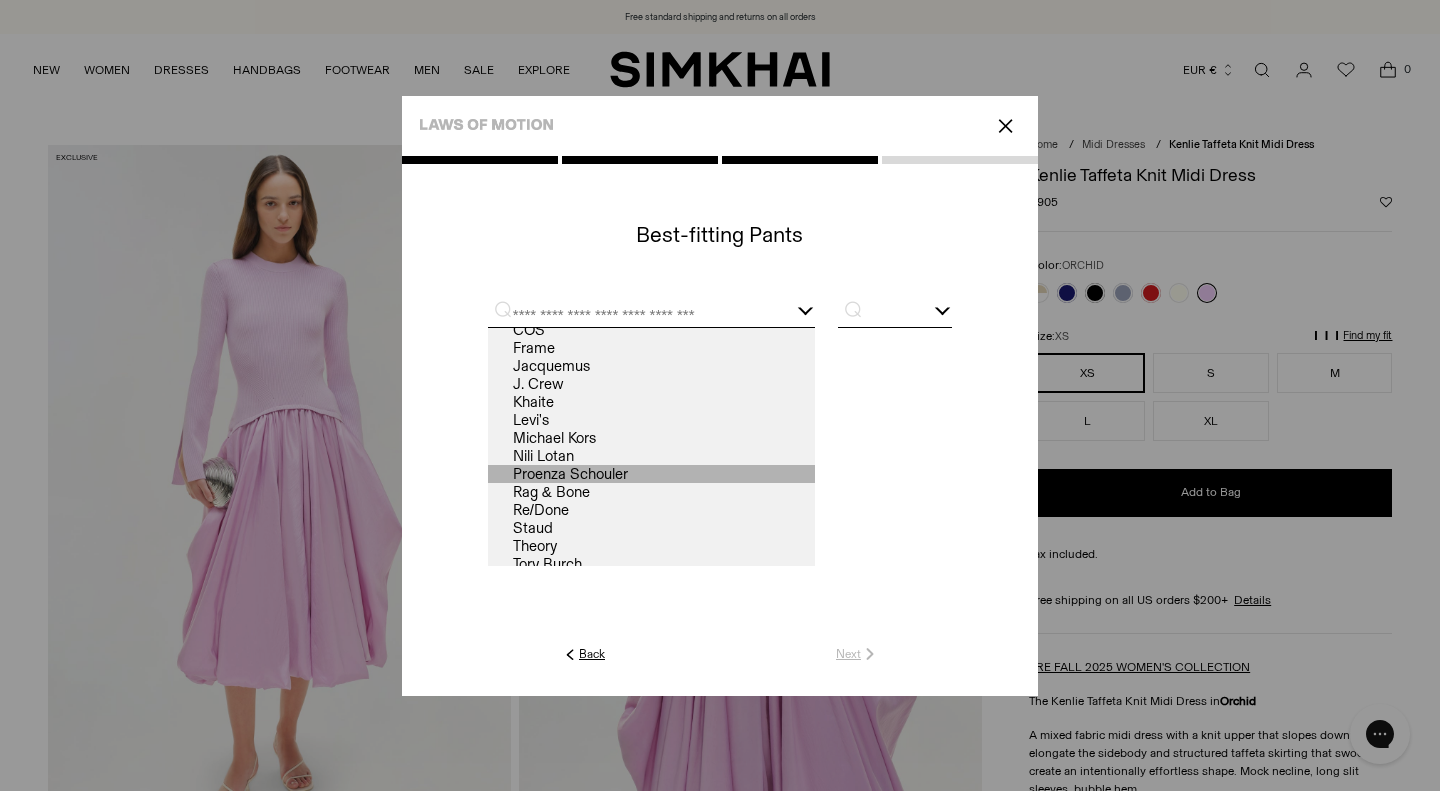 click on "Proenza Schouler" at bounding box center [651, 474] 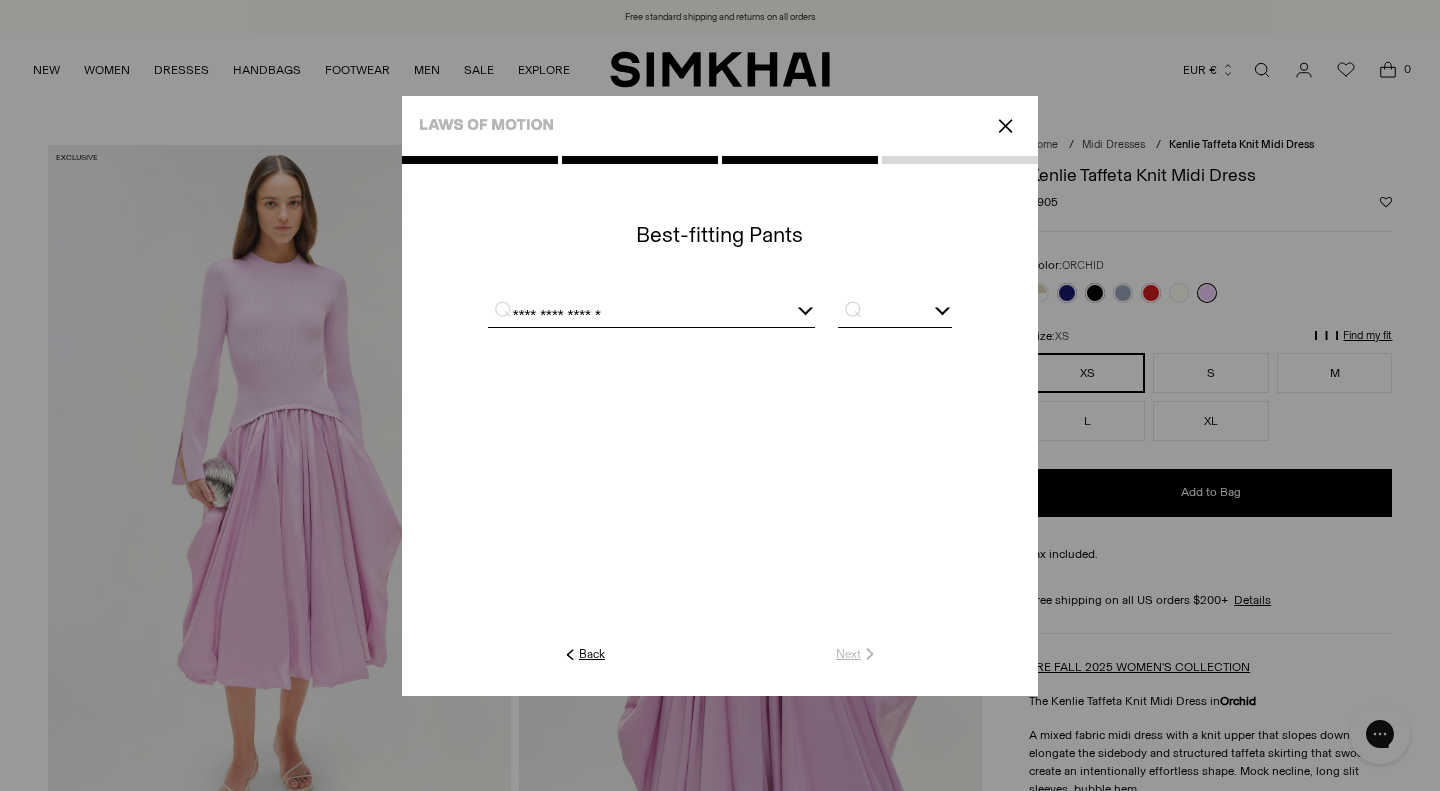 click at bounding box center (895, 314) 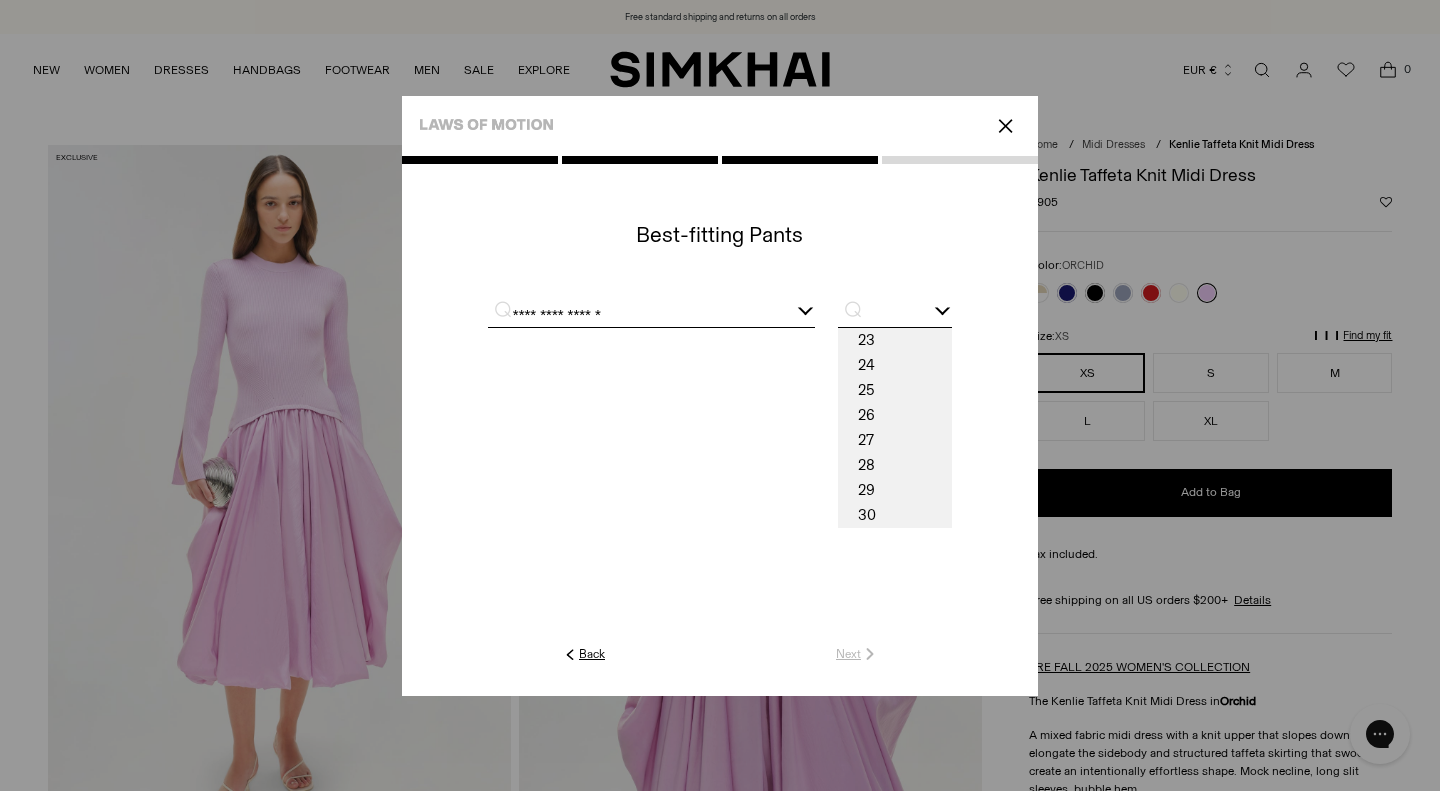 click on "**********" at bounding box center (651, 314) 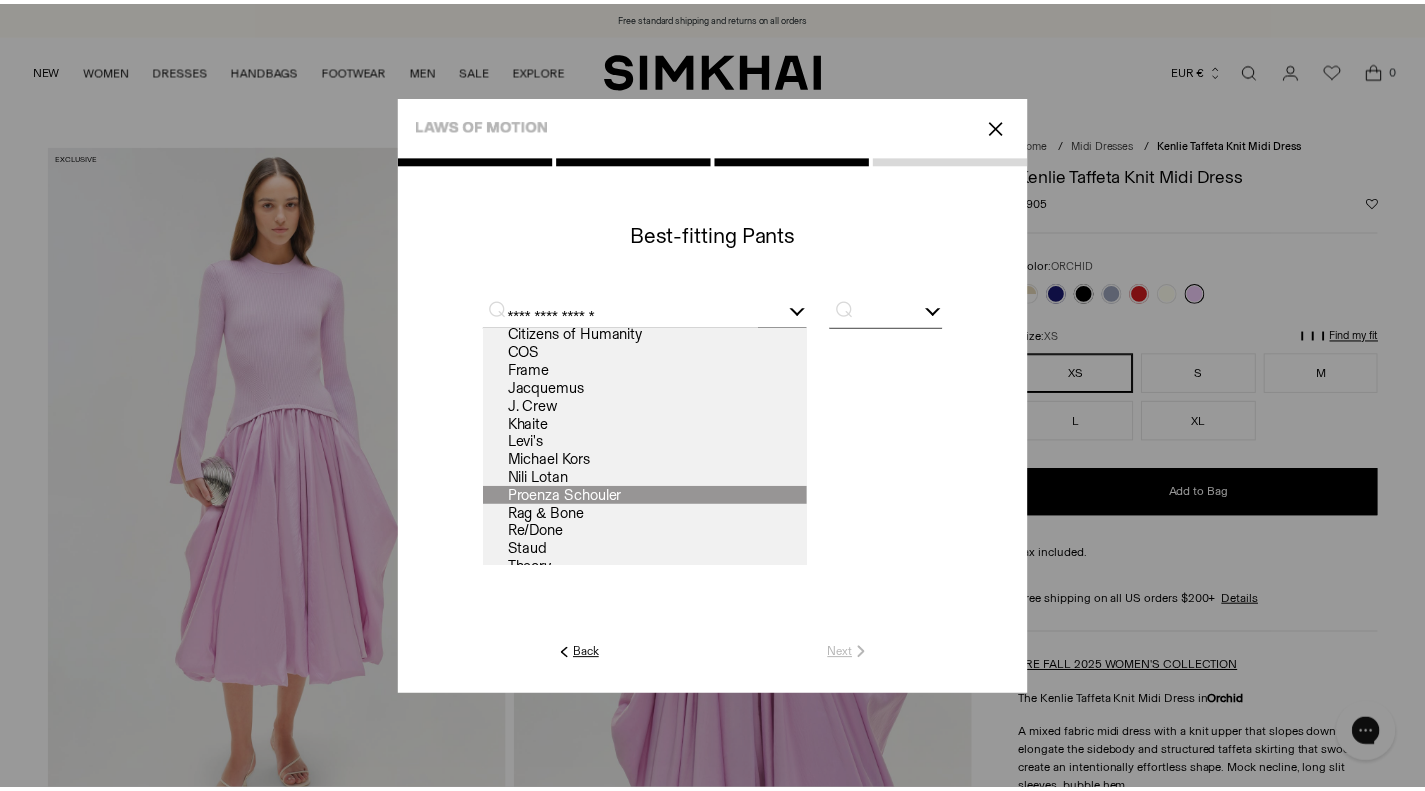 scroll, scrollTop: 38, scrollLeft: 0, axis: vertical 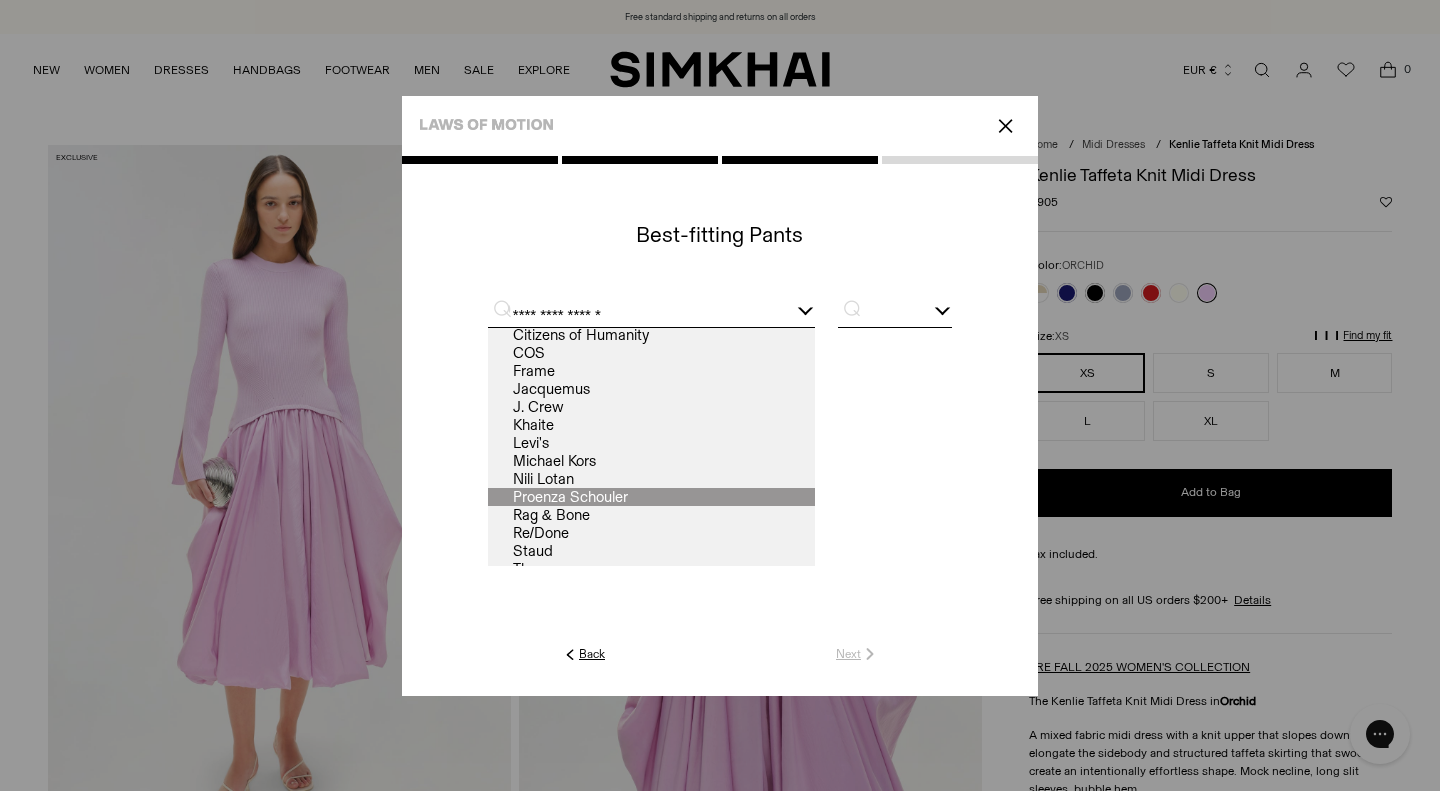 click at bounding box center (895, 314) 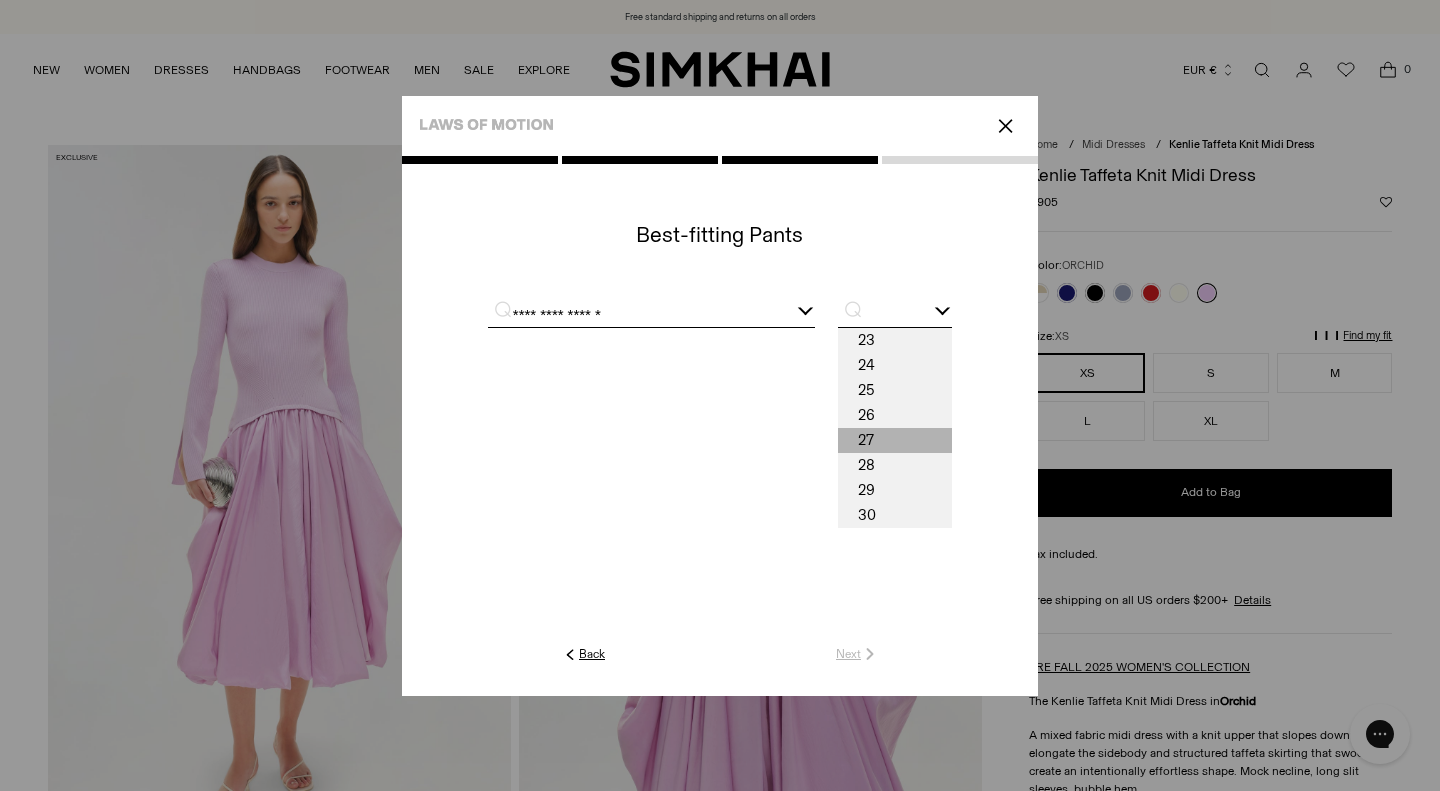 click on "27" at bounding box center (895, 440) 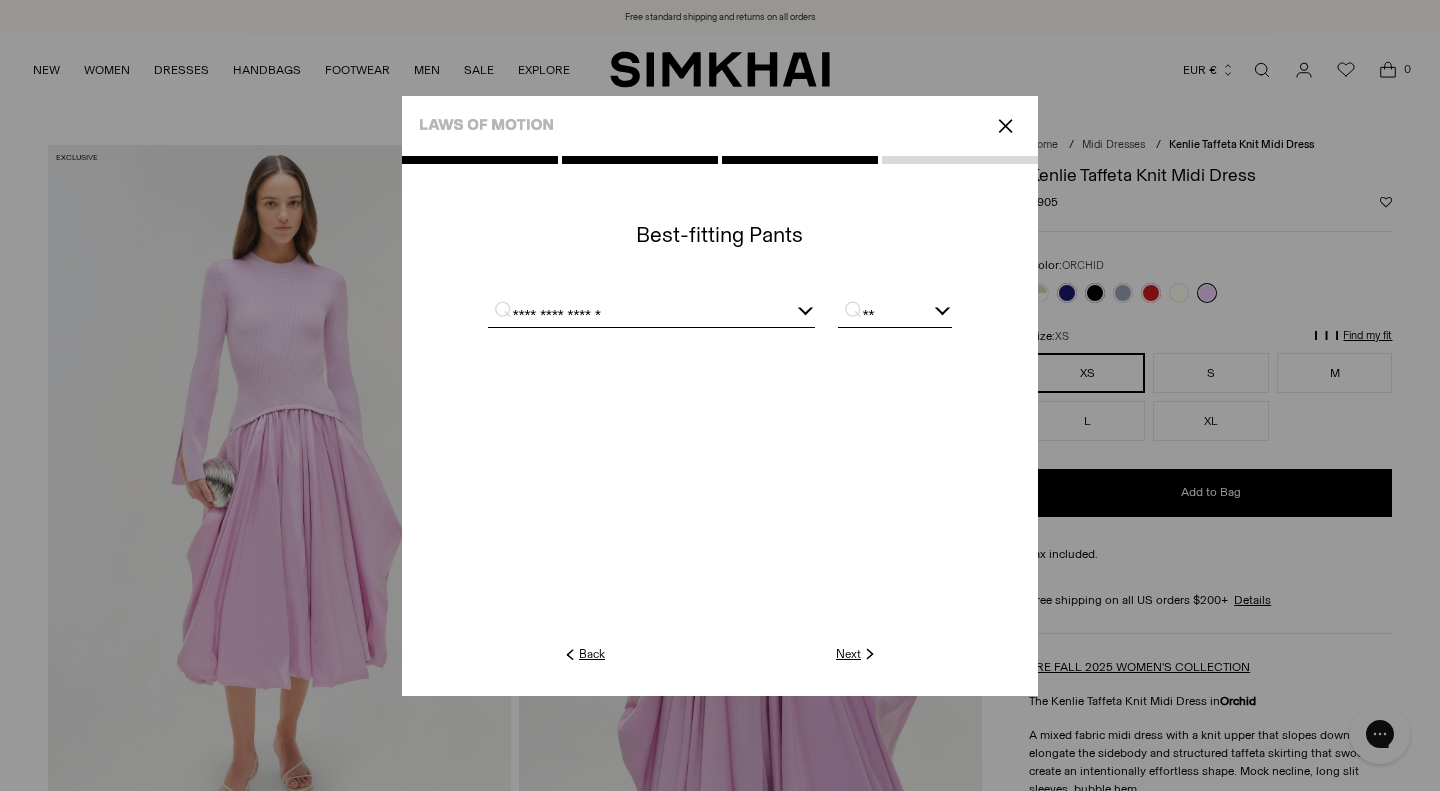 click on "Next" 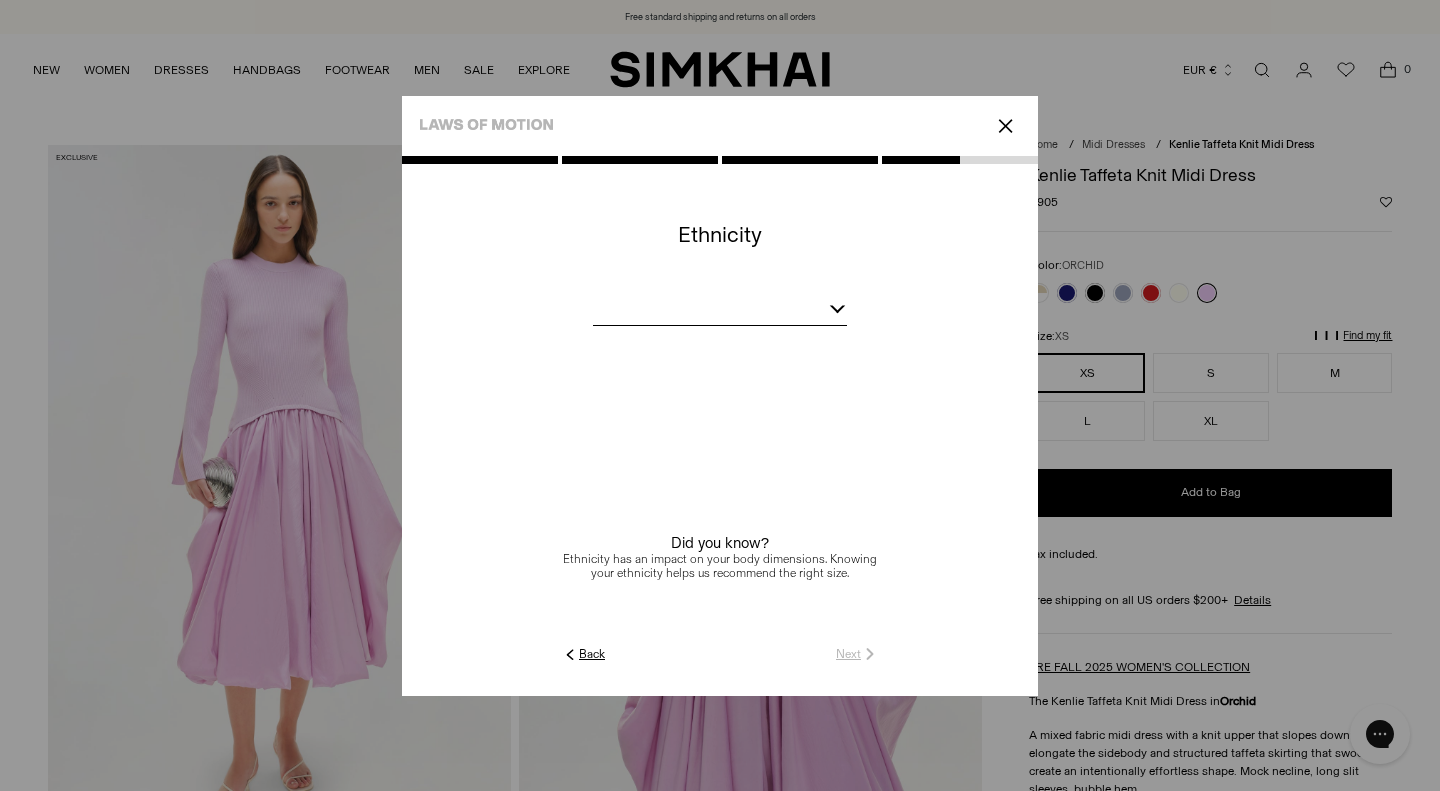 click at bounding box center [838, 306] 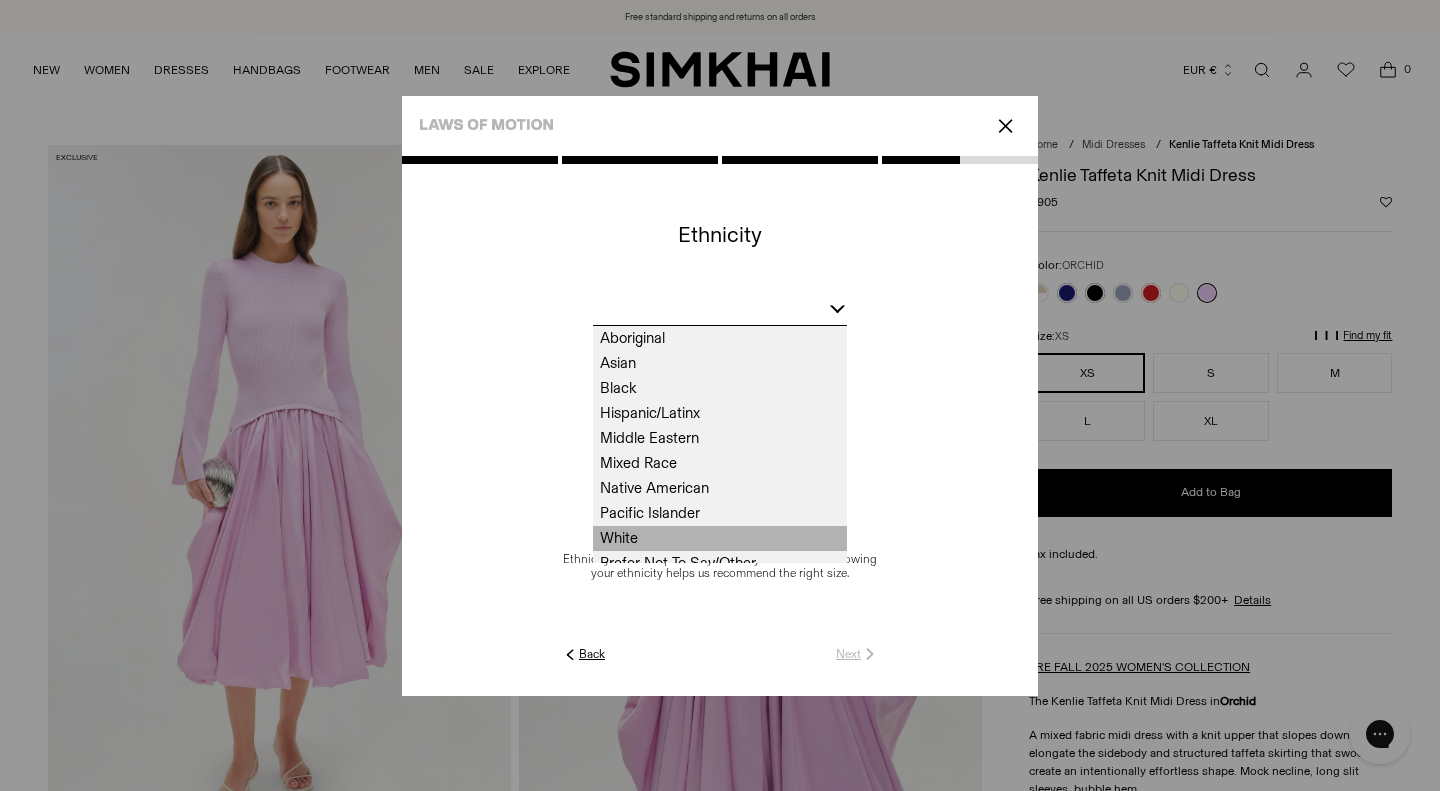 click on "White" at bounding box center (720, 538) 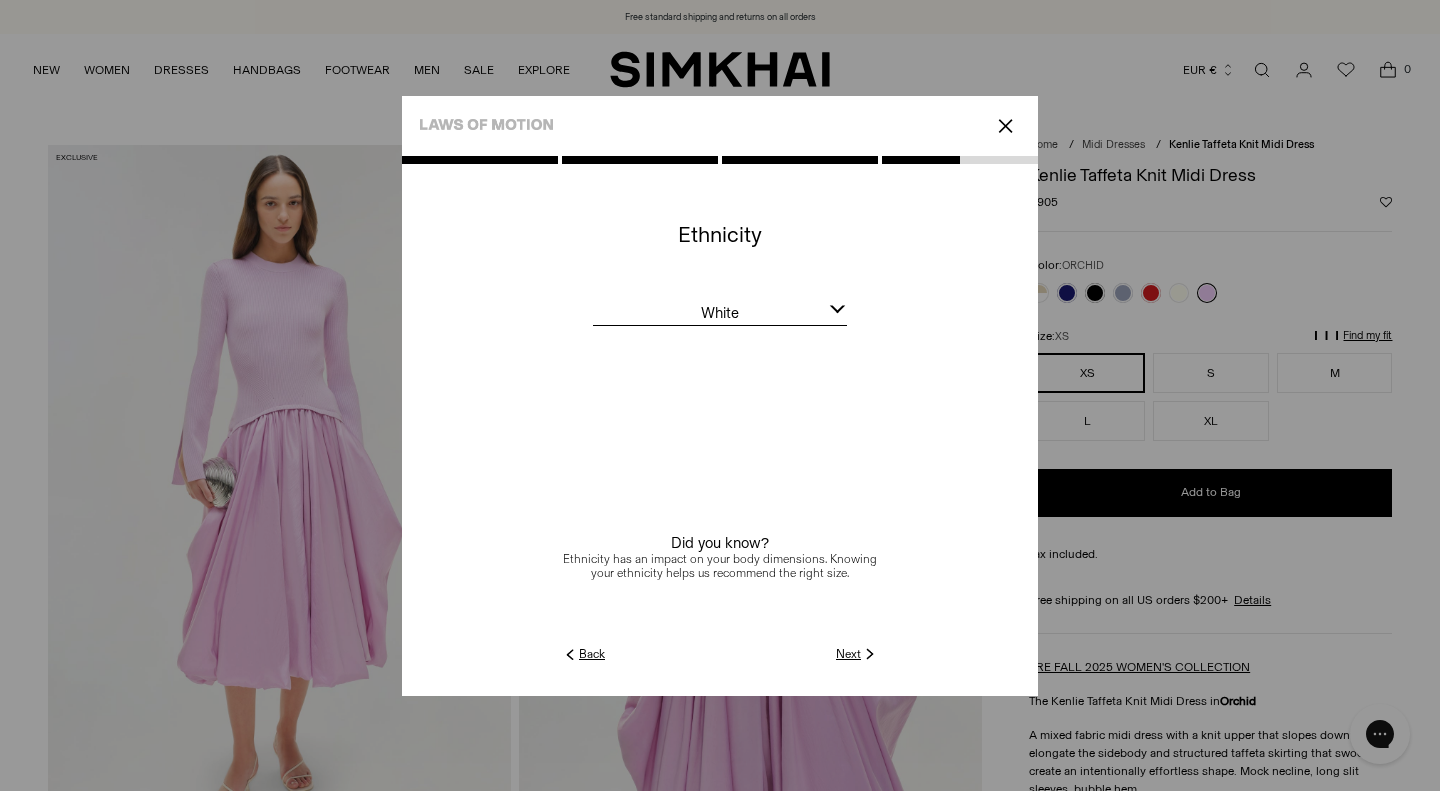 click on "Next" 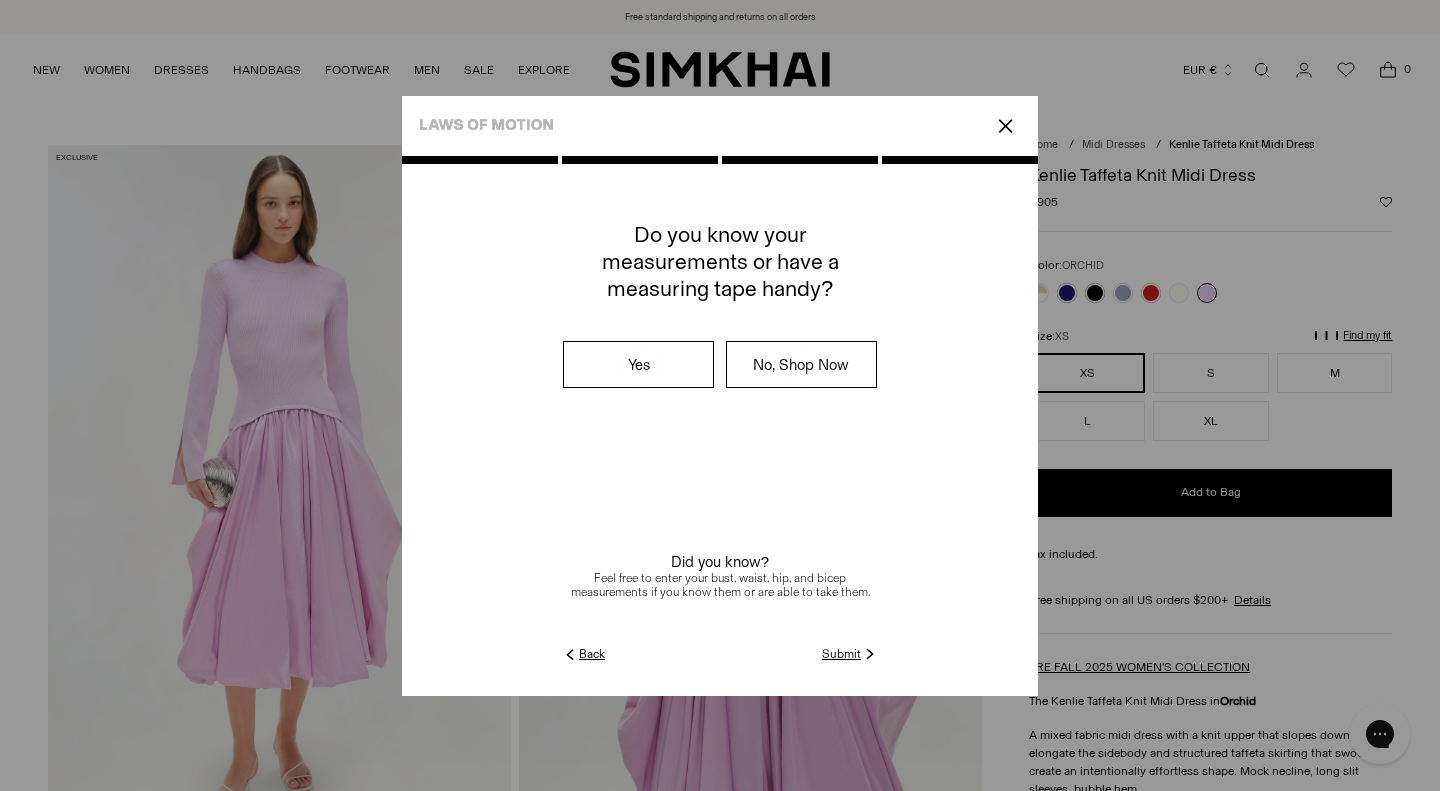click on "Submit" 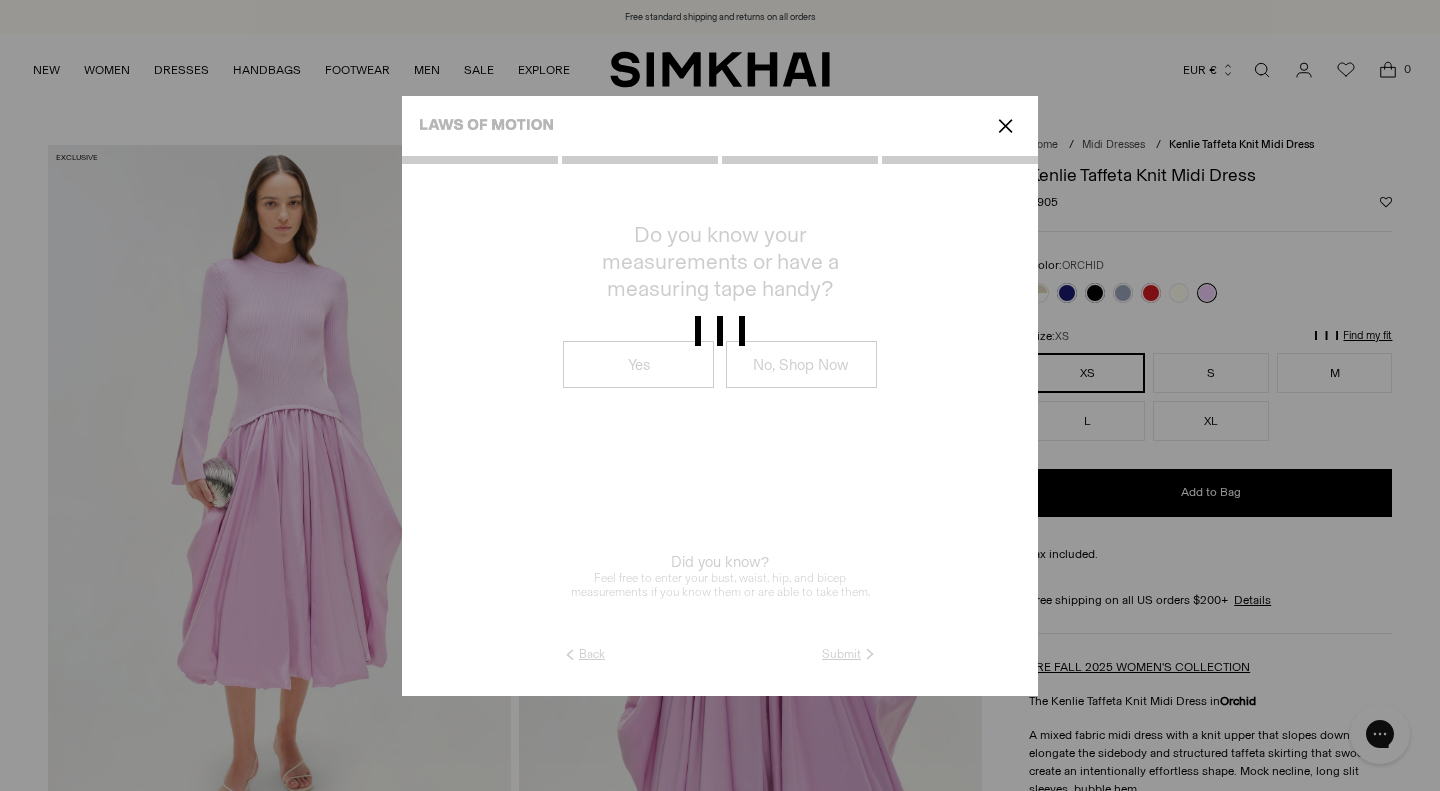 click at bounding box center [720, 395] 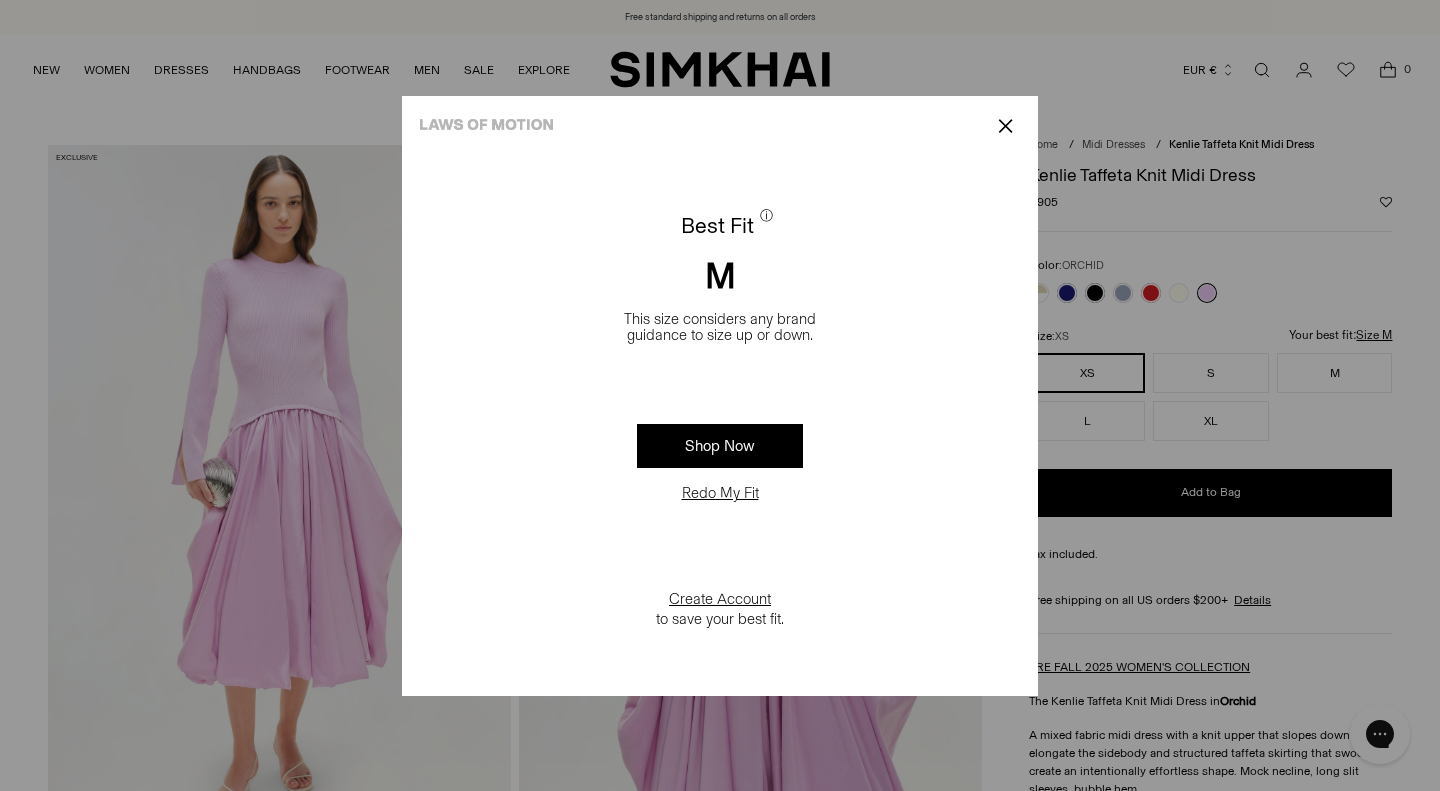click on "✕" at bounding box center (1005, 126) 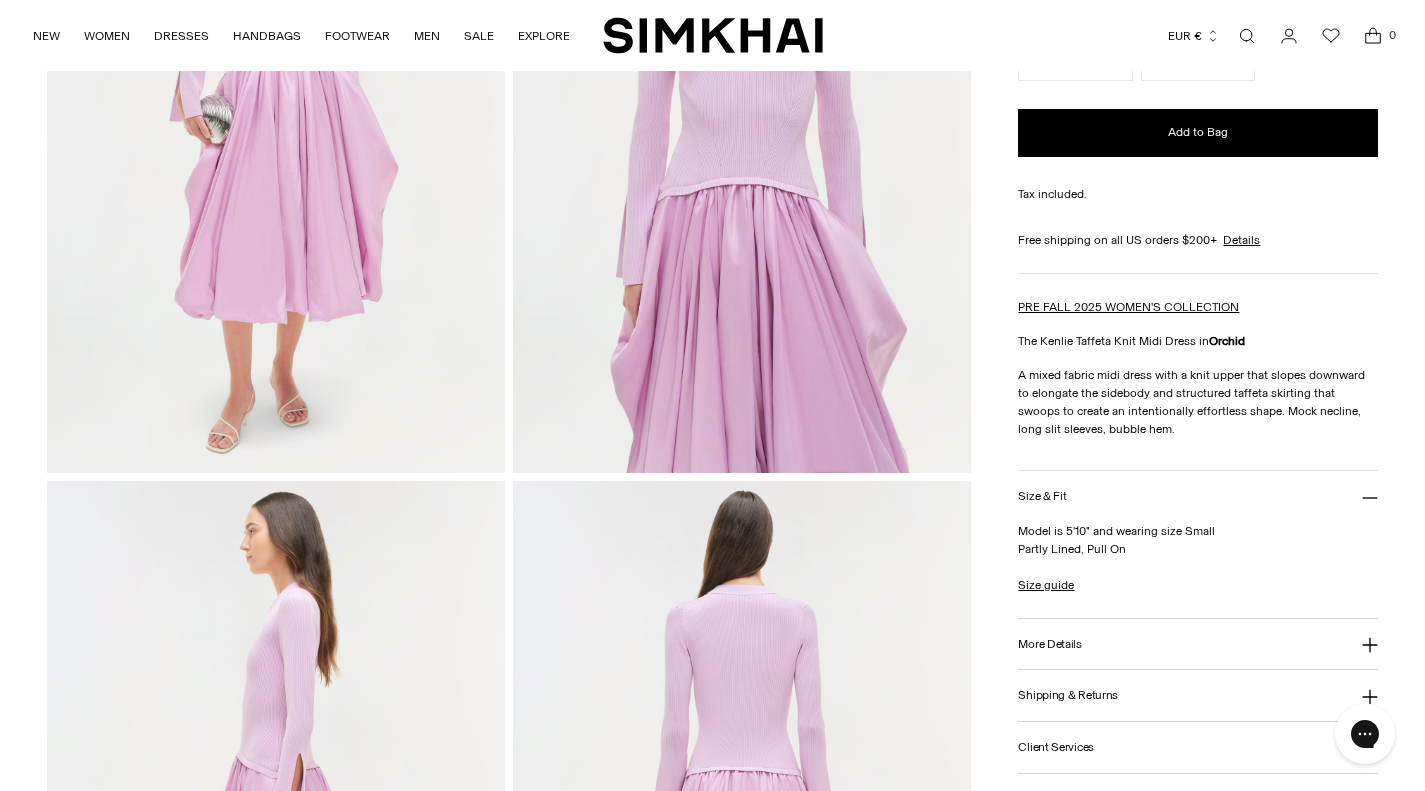 scroll, scrollTop: 361, scrollLeft: 0, axis: vertical 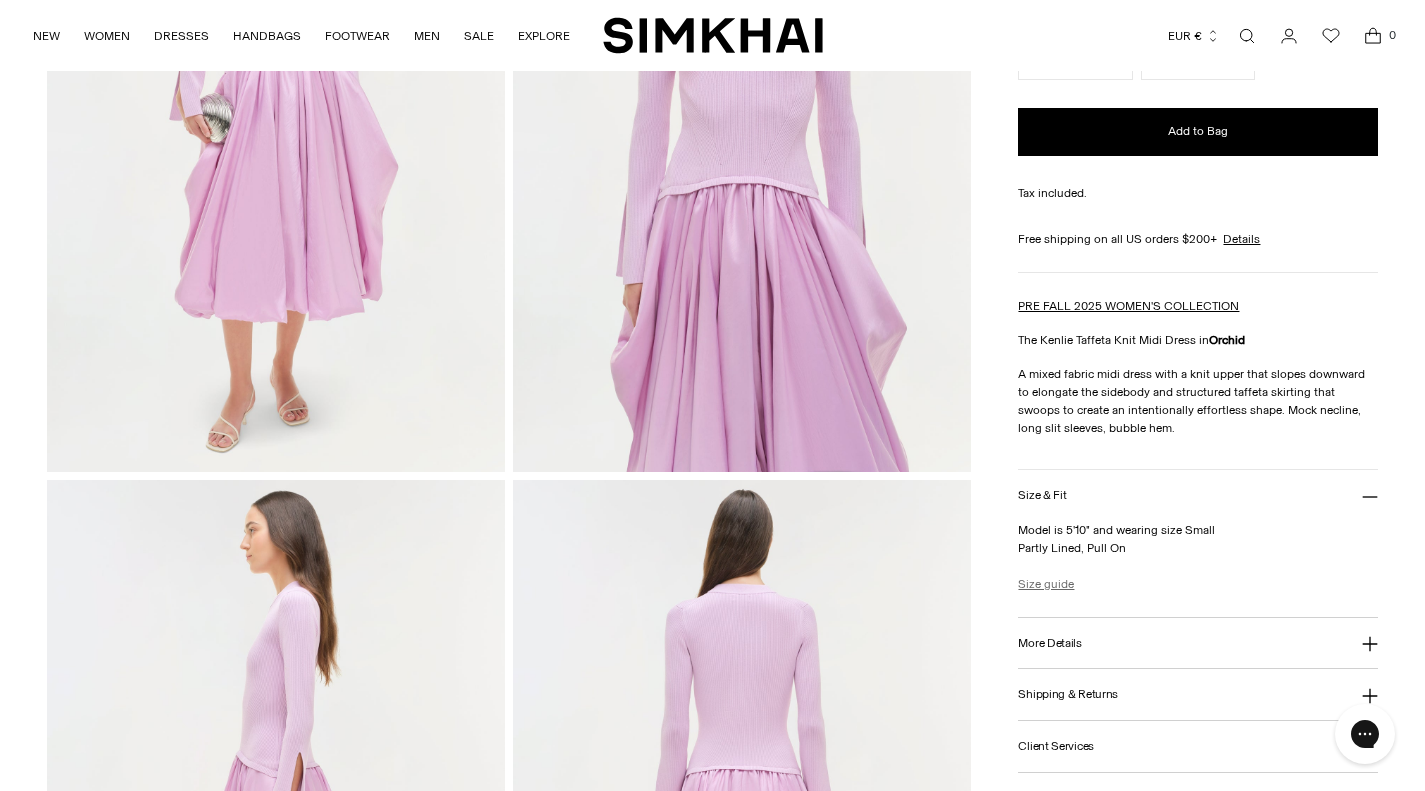 click on "Size guide" at bounding box center (1046, 584) 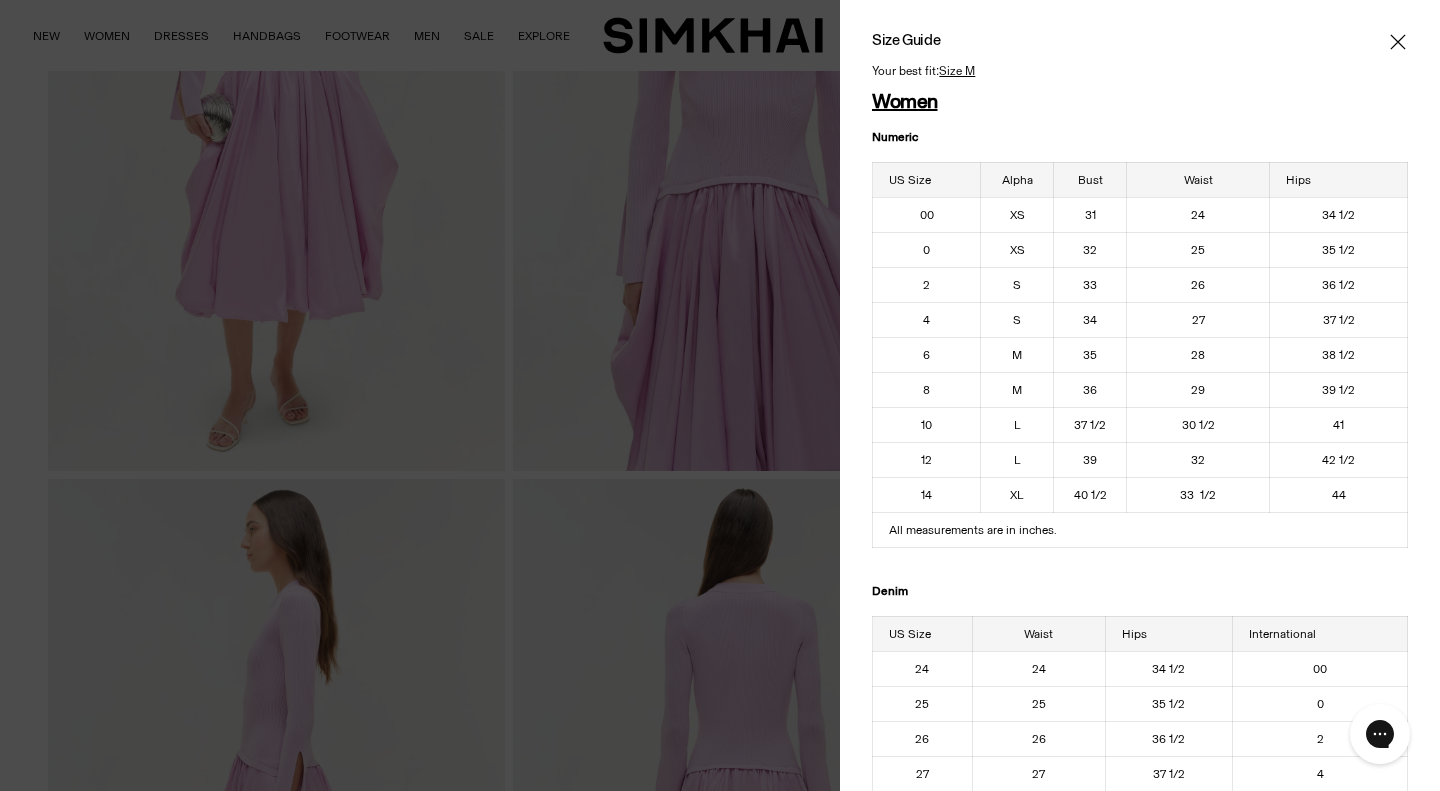 click 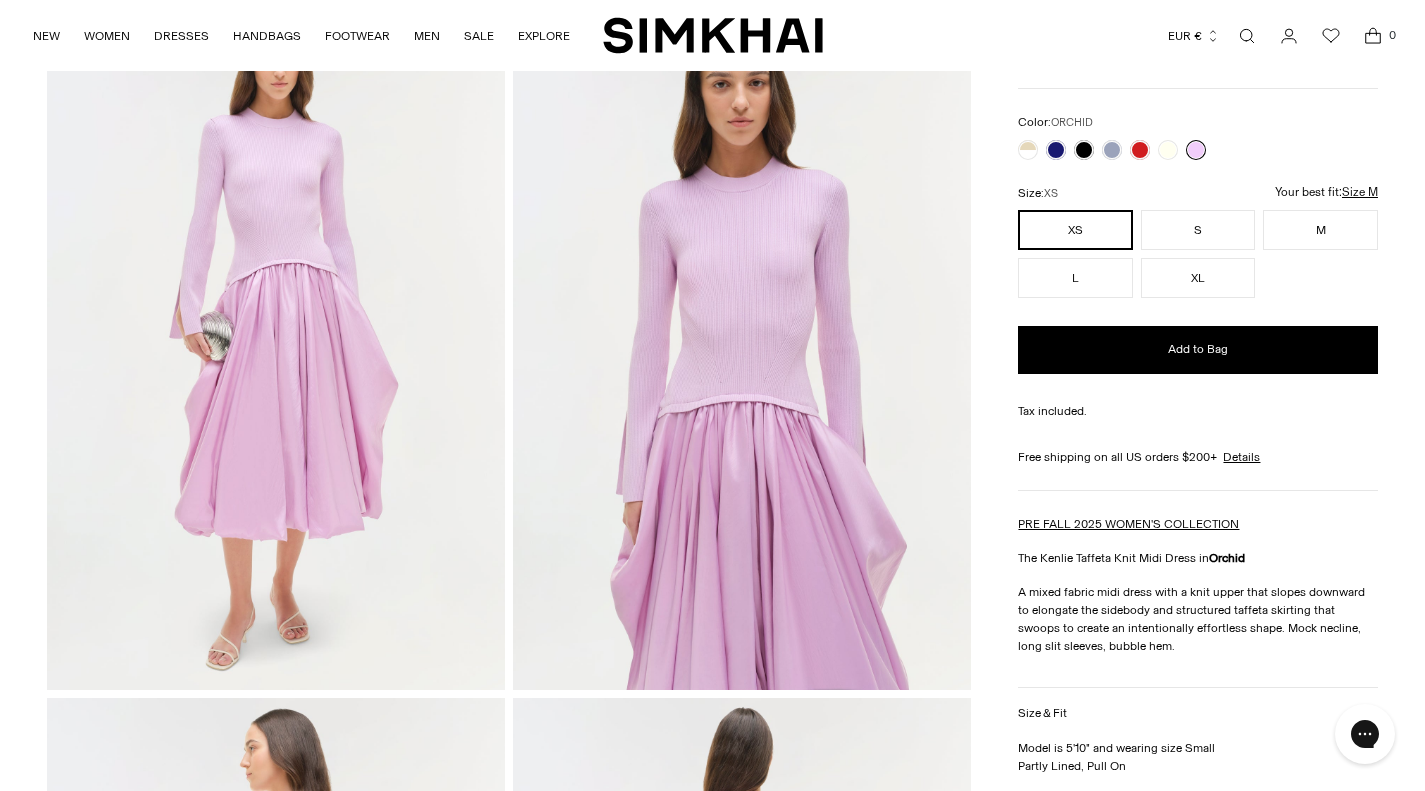 scroll, scrollTop: 140, scrollLeft: 0, axis: vertical 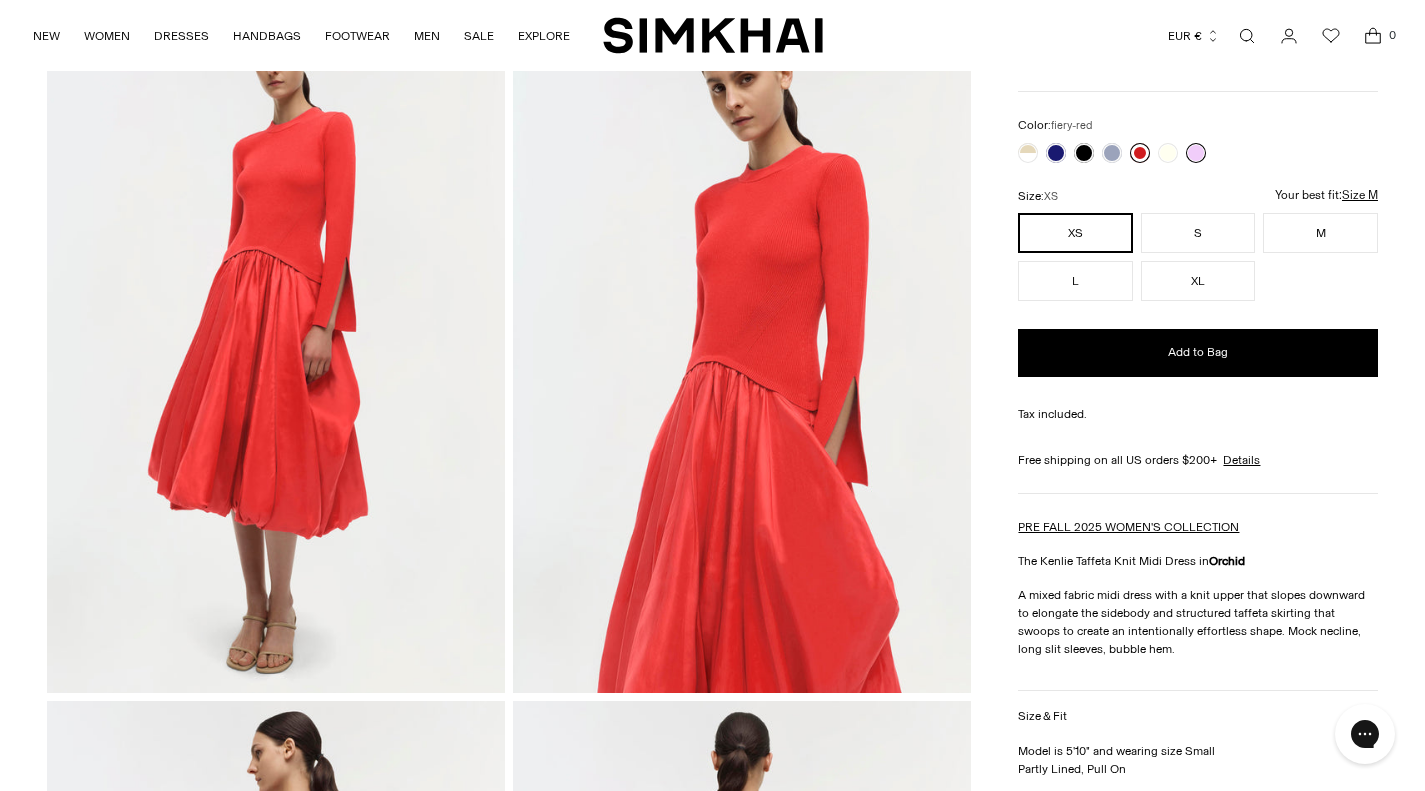 click at bounding box center (1140, 153) 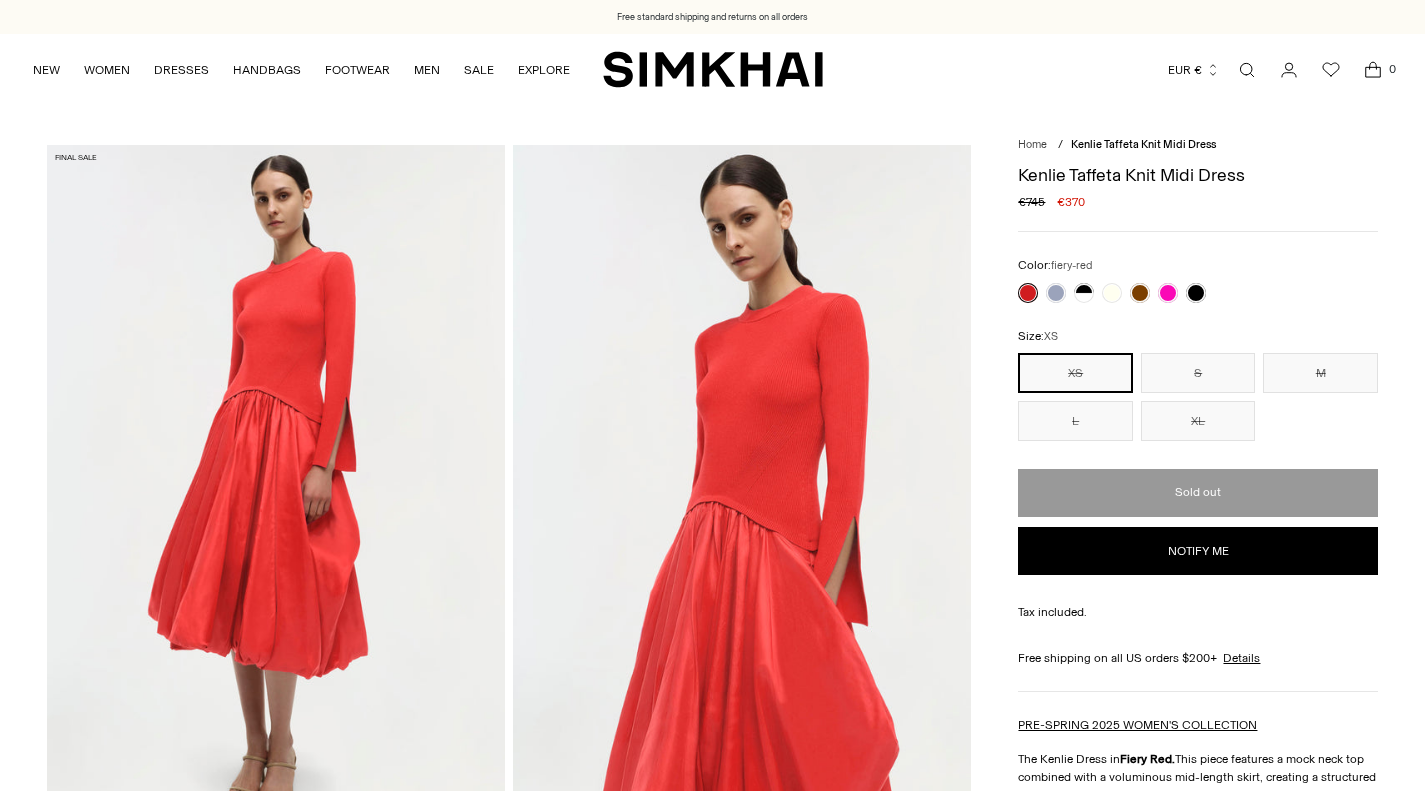 scroll, scrollTop: 0, scrollLeft: 0, axis: both 